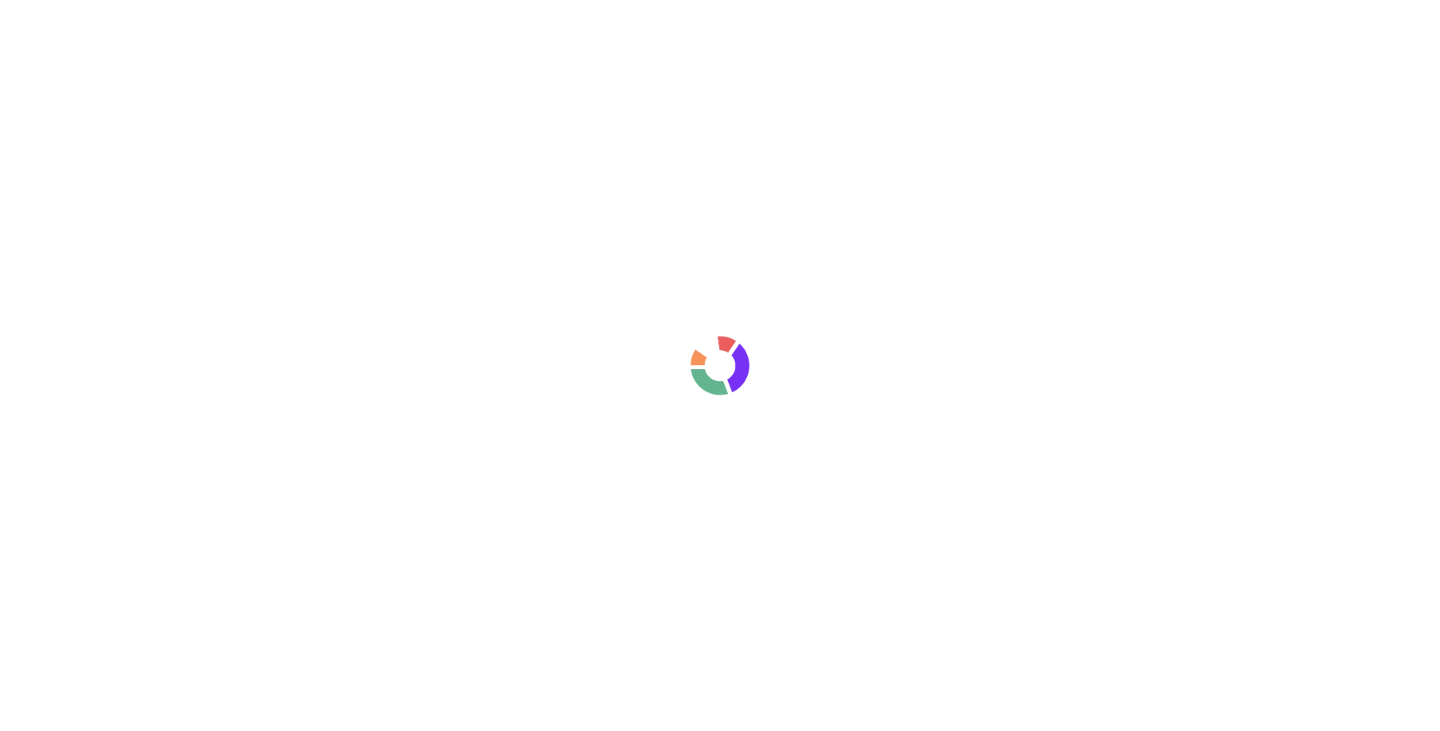 scroll, scrollTop: 0, scrollLeft: 0, axis: both 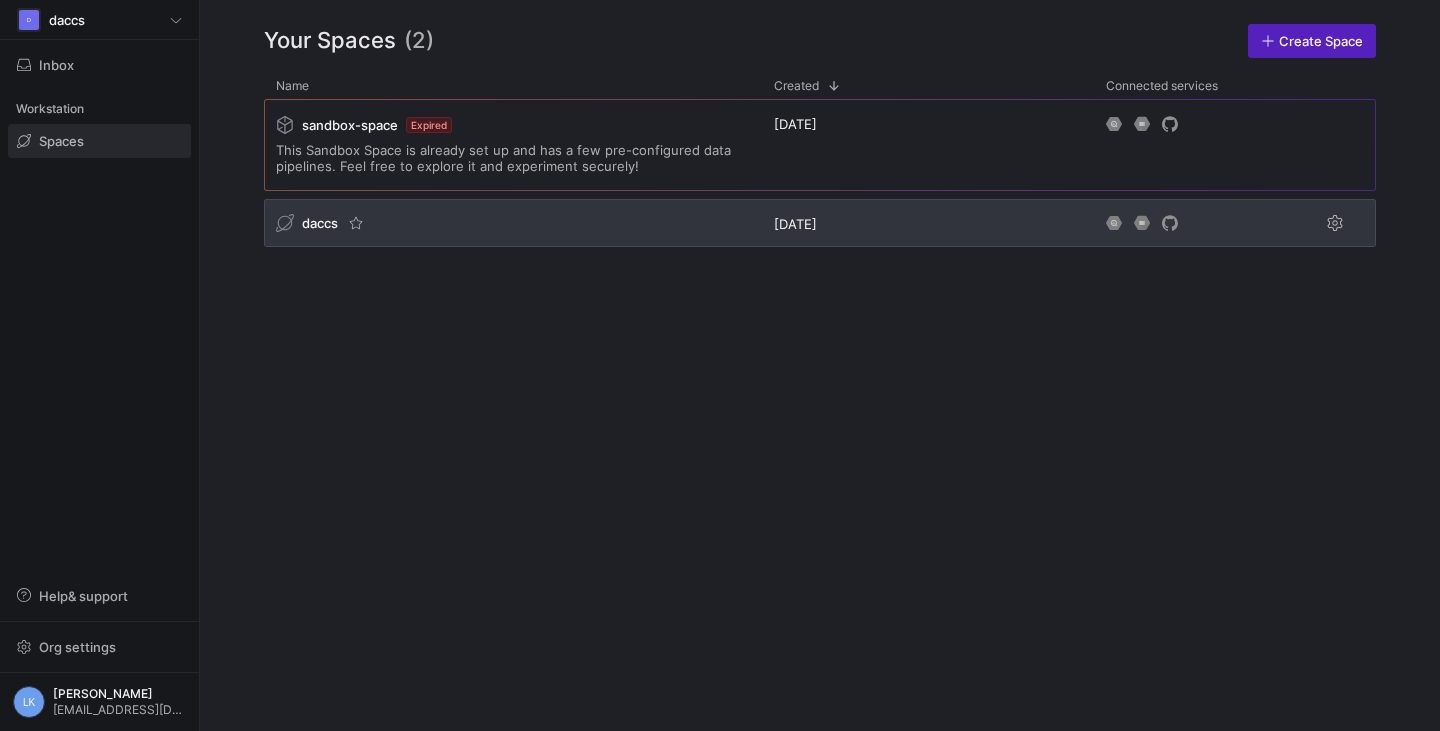 click on "daccs" 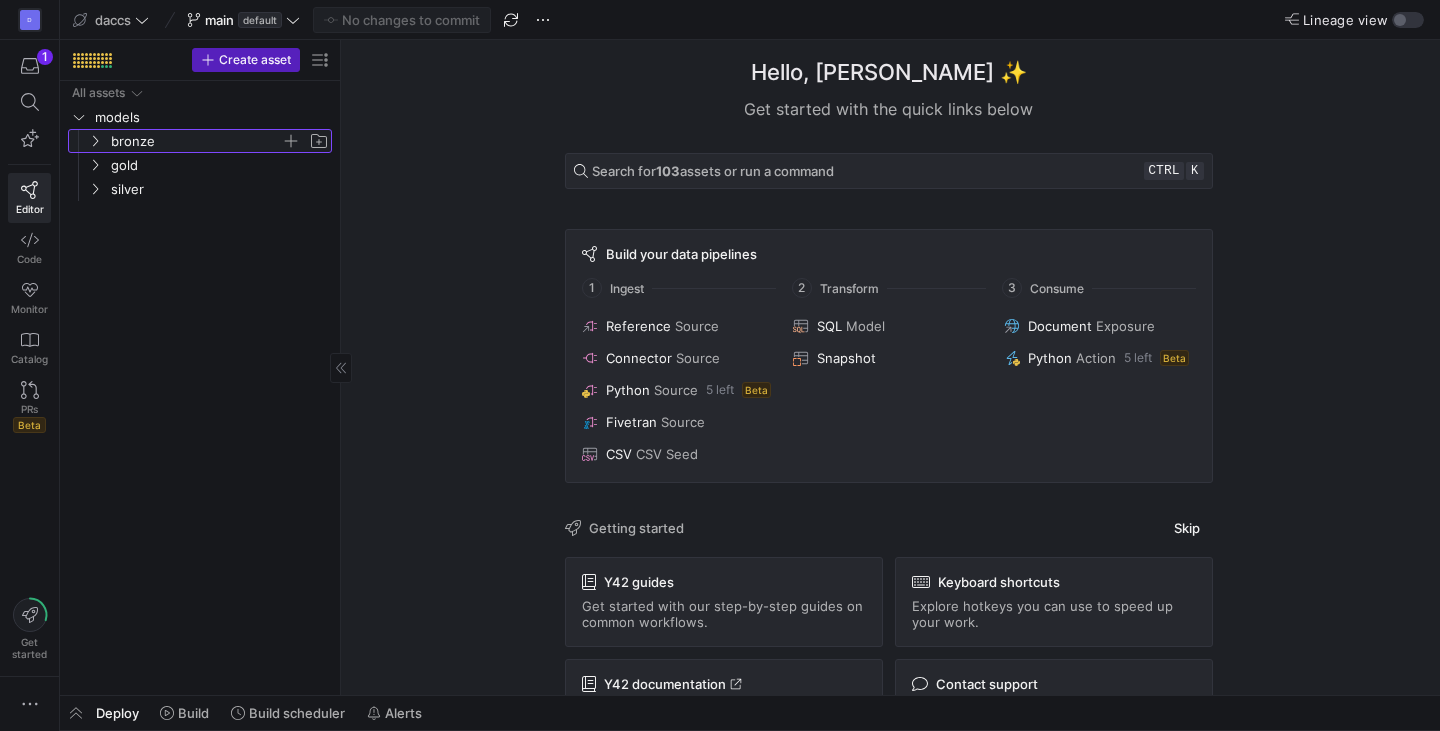click 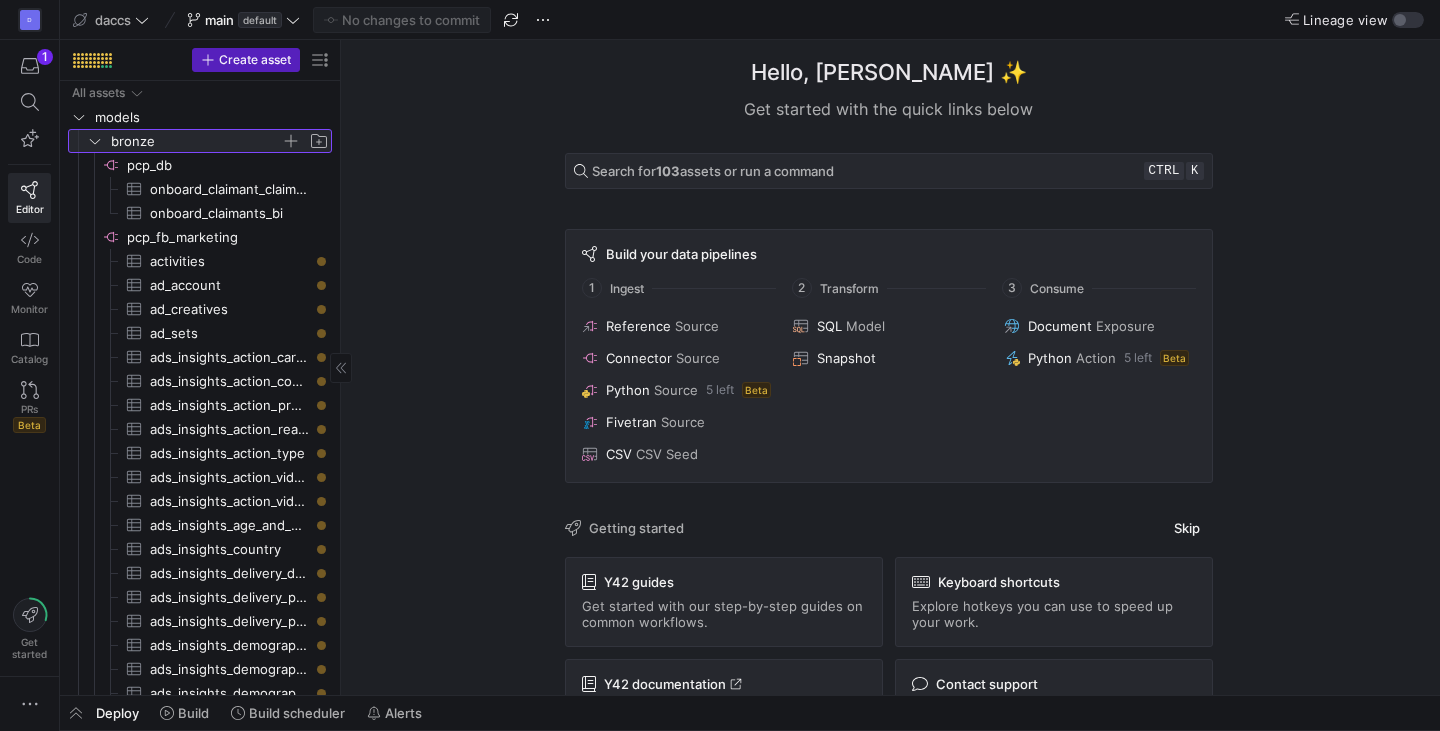 click 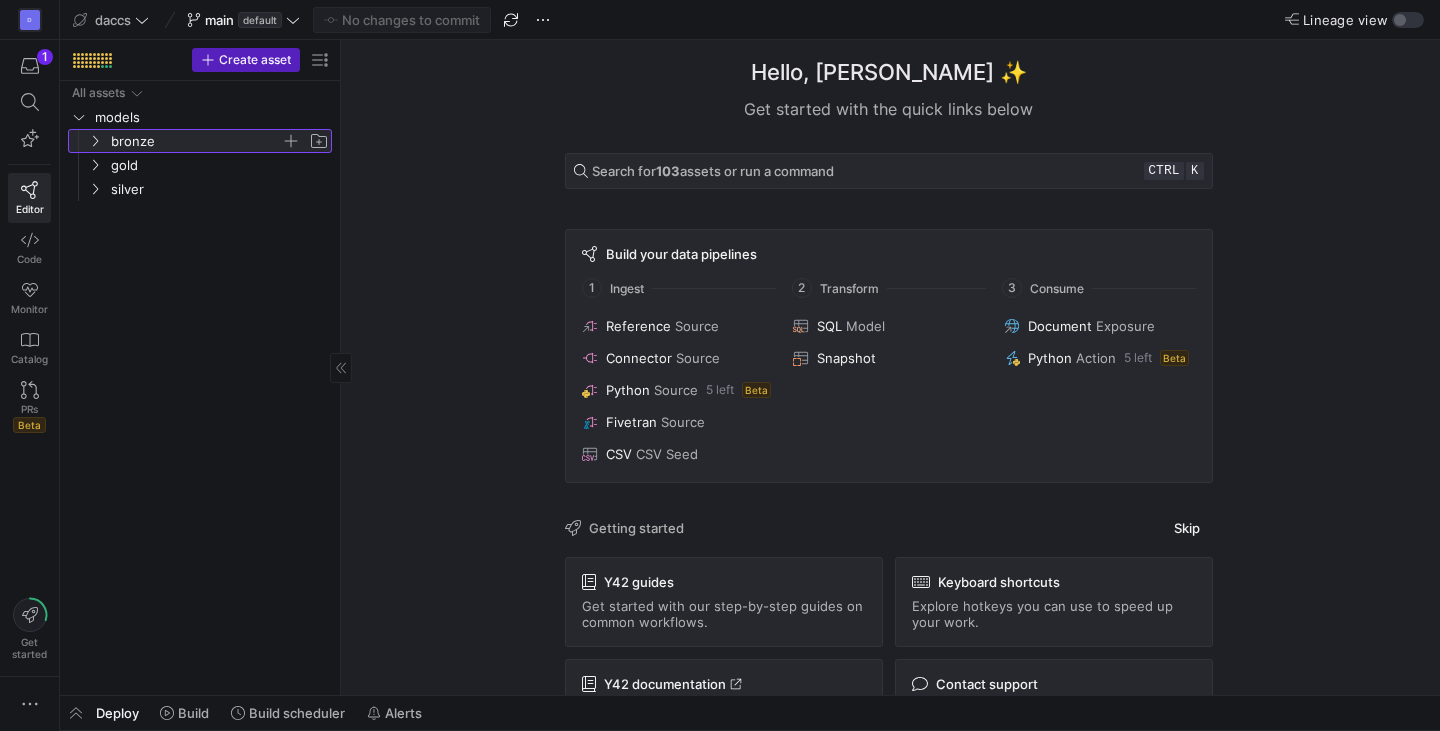 click 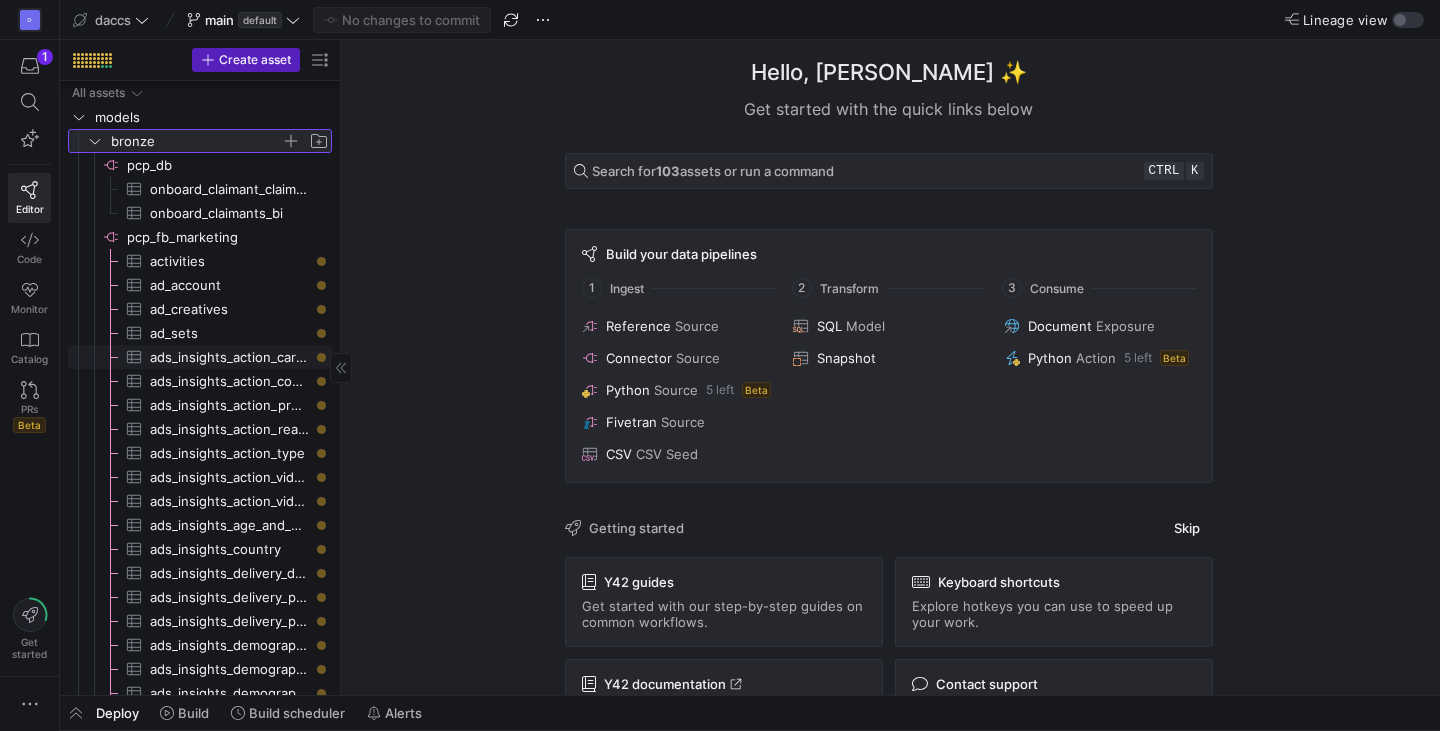 scroll, scrollTop: 305, scrollLeft: 0, axis: vertical 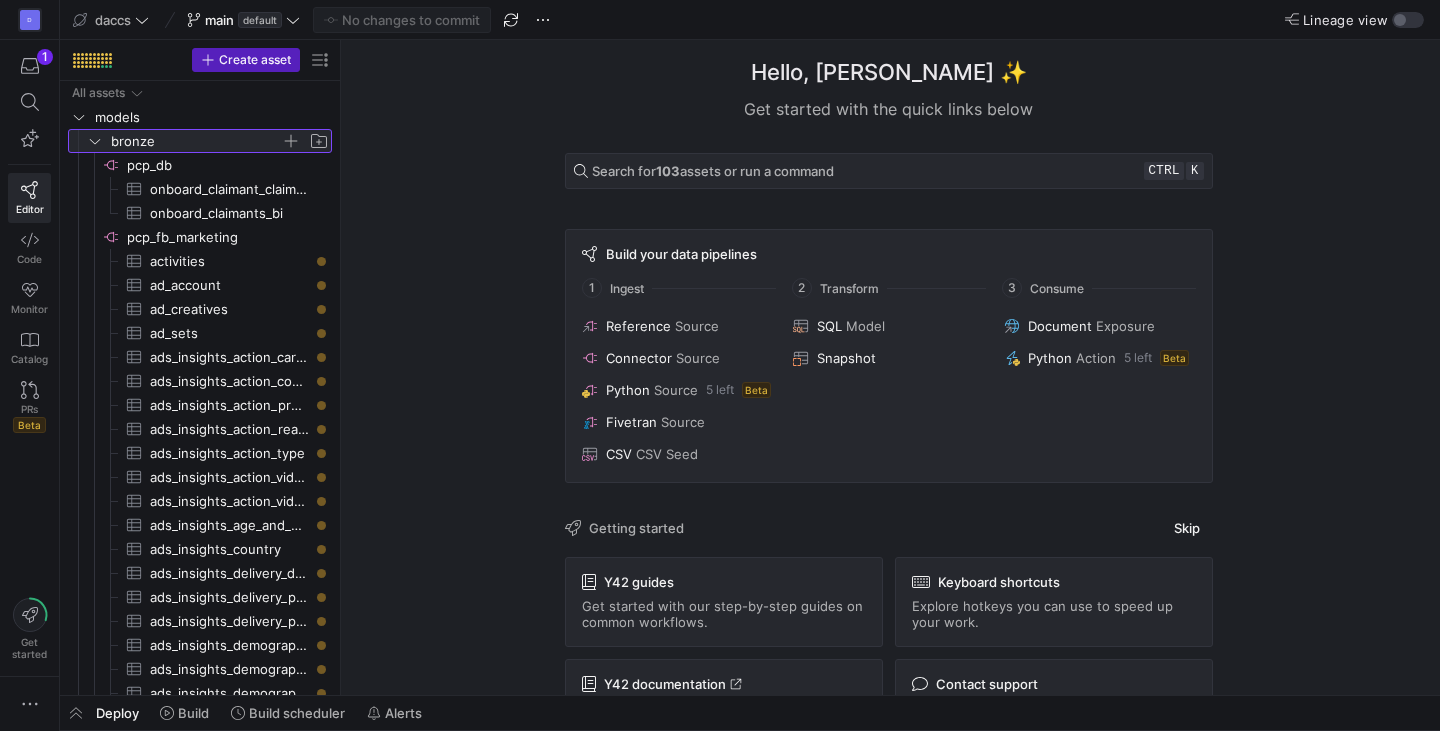 click 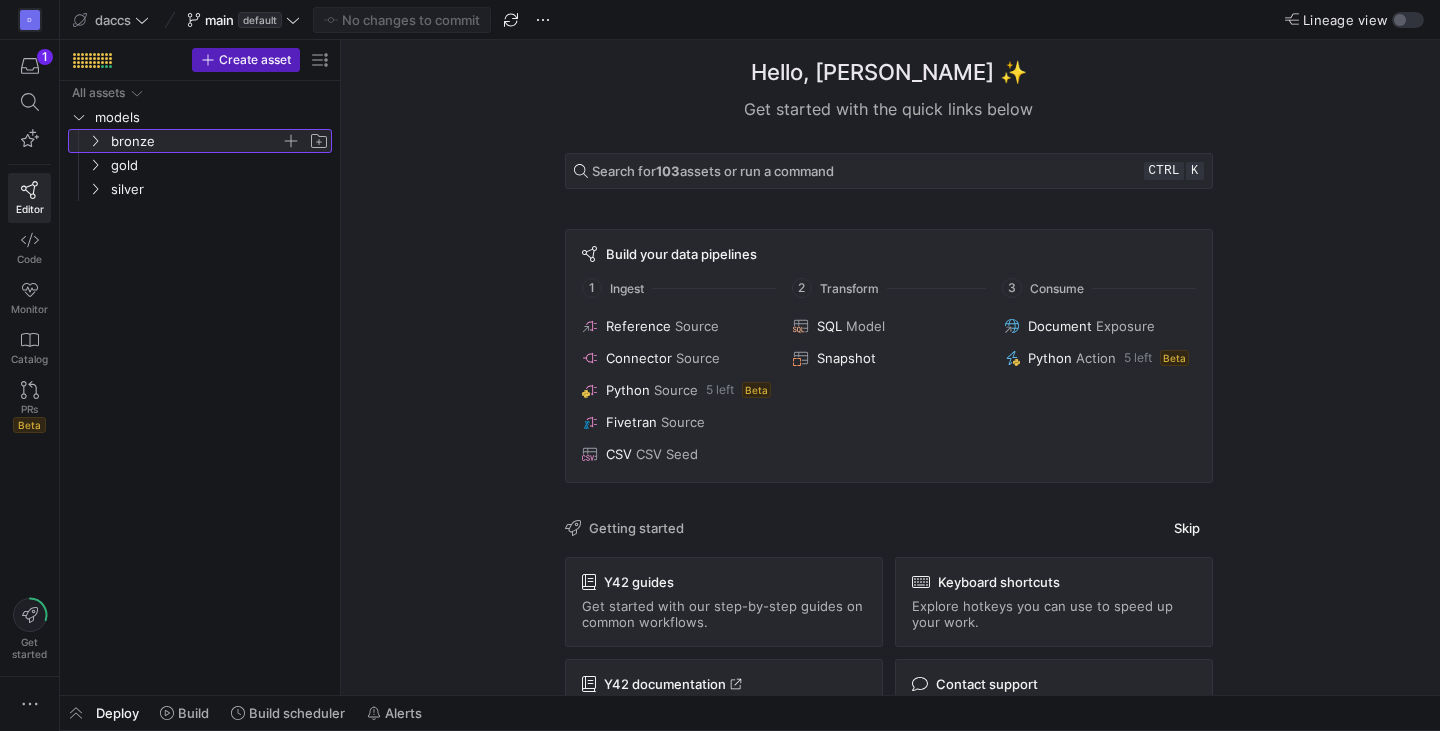 click 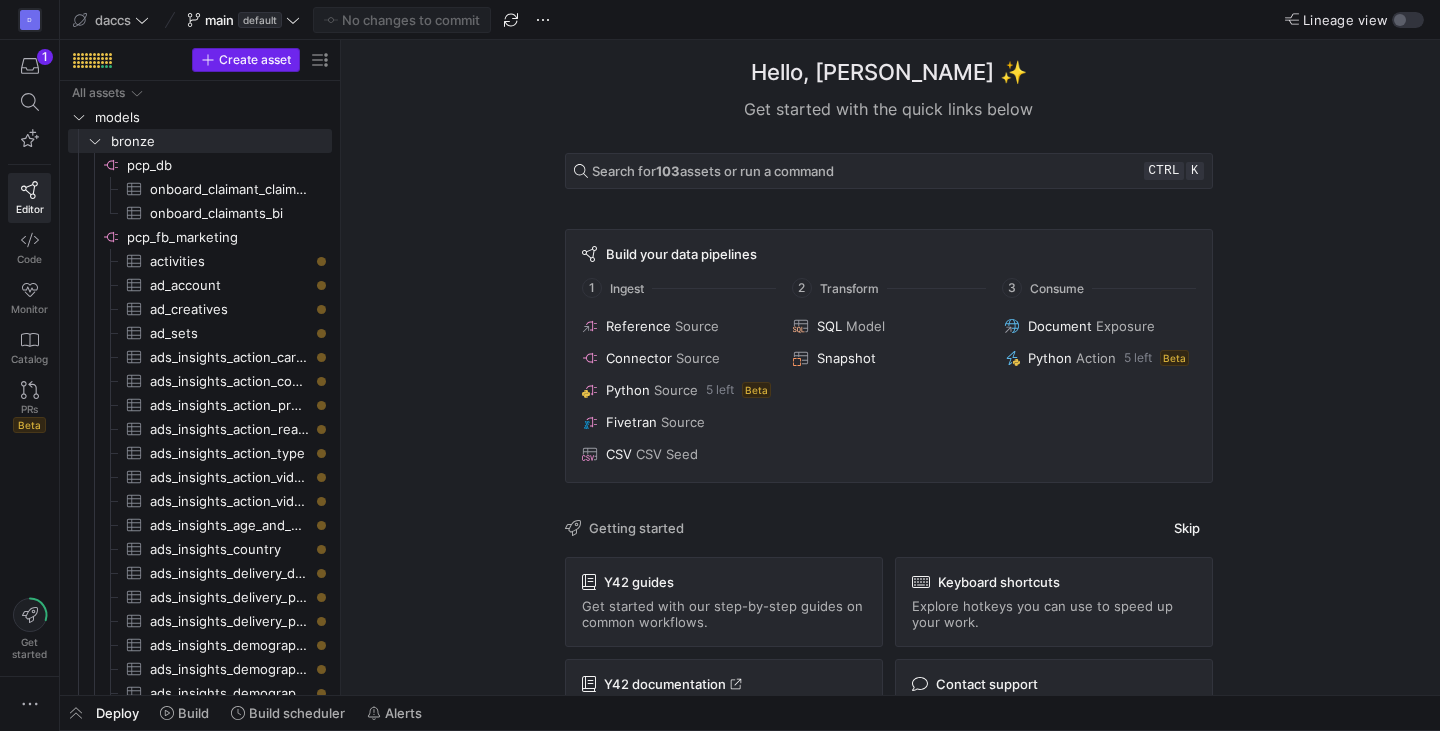 click at bounding box center [246, 60] 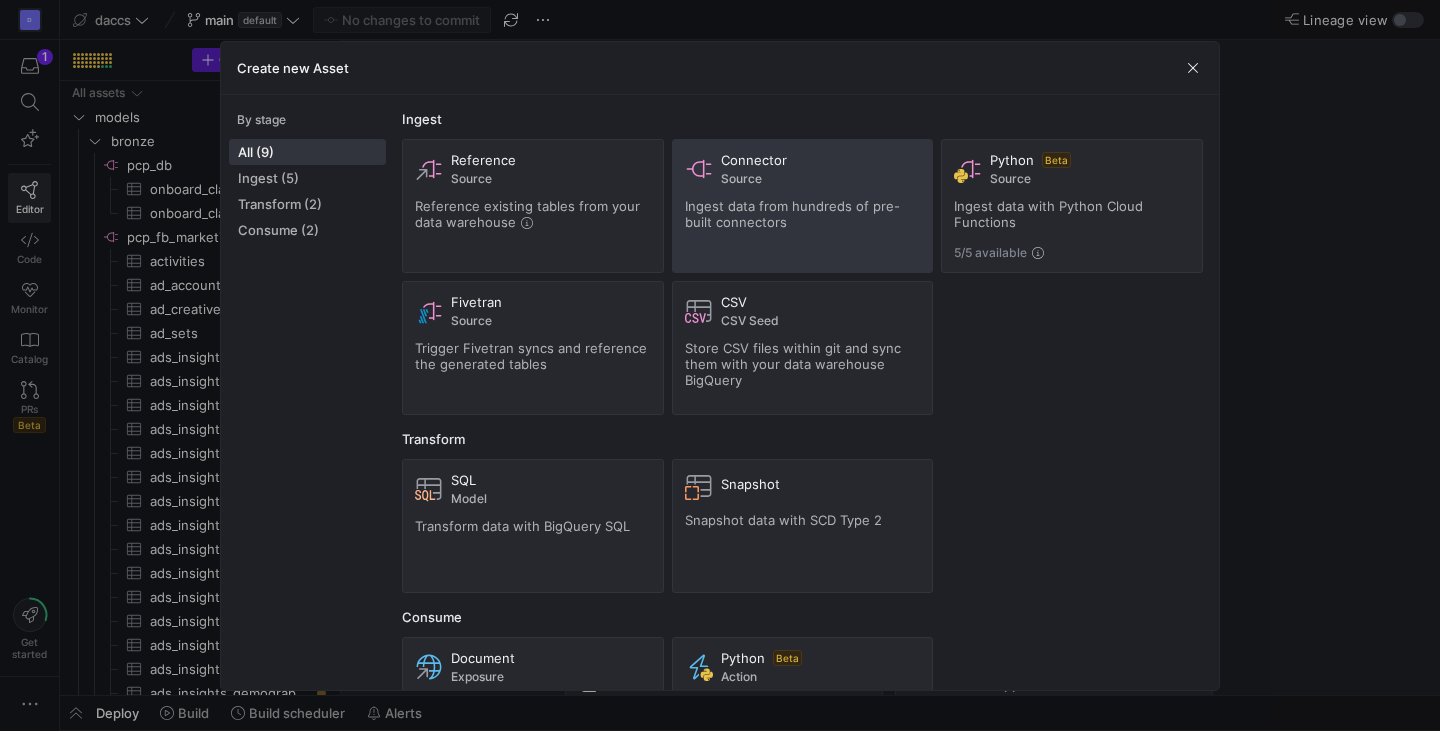 click on "Ingest data from hundreds of pre-built connectors" 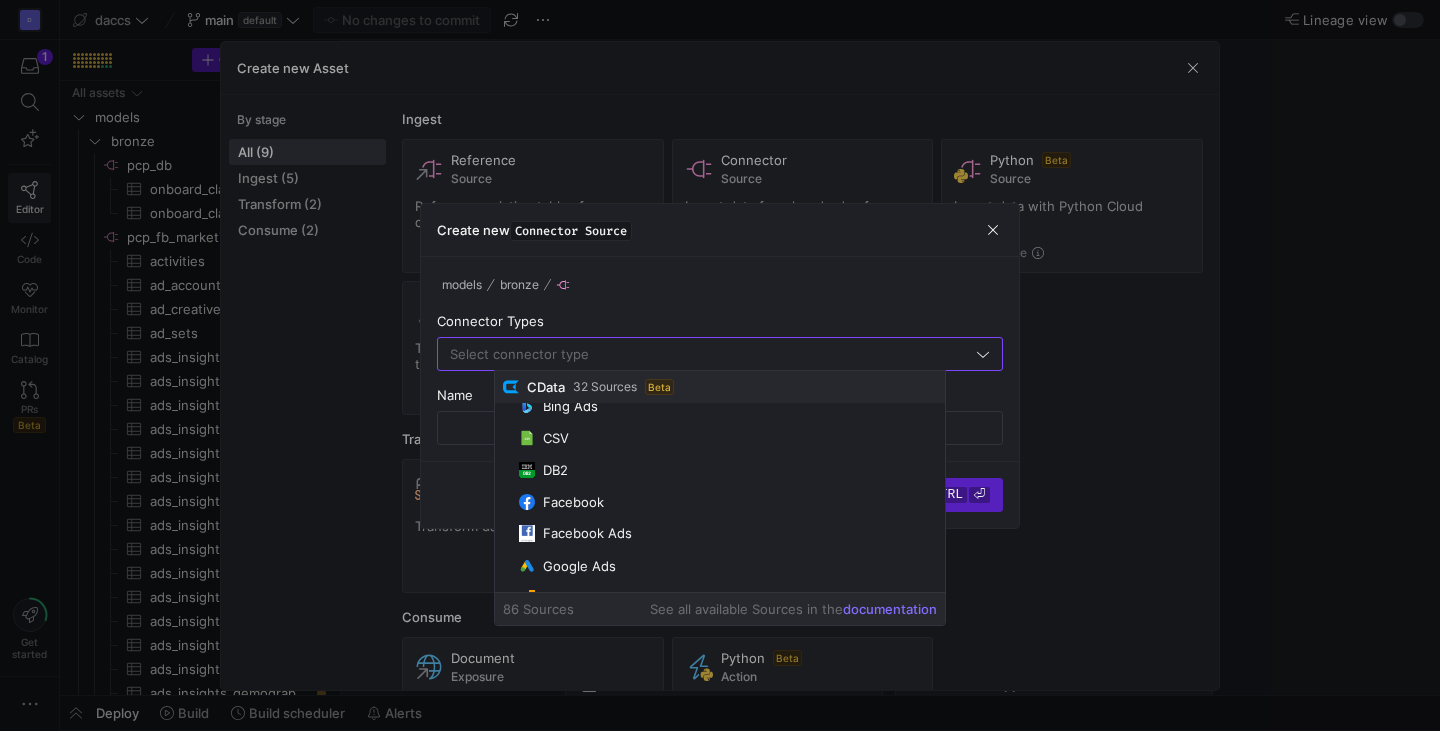 scroll, scrollTop: 0, scrollLeft: 0, axis: both 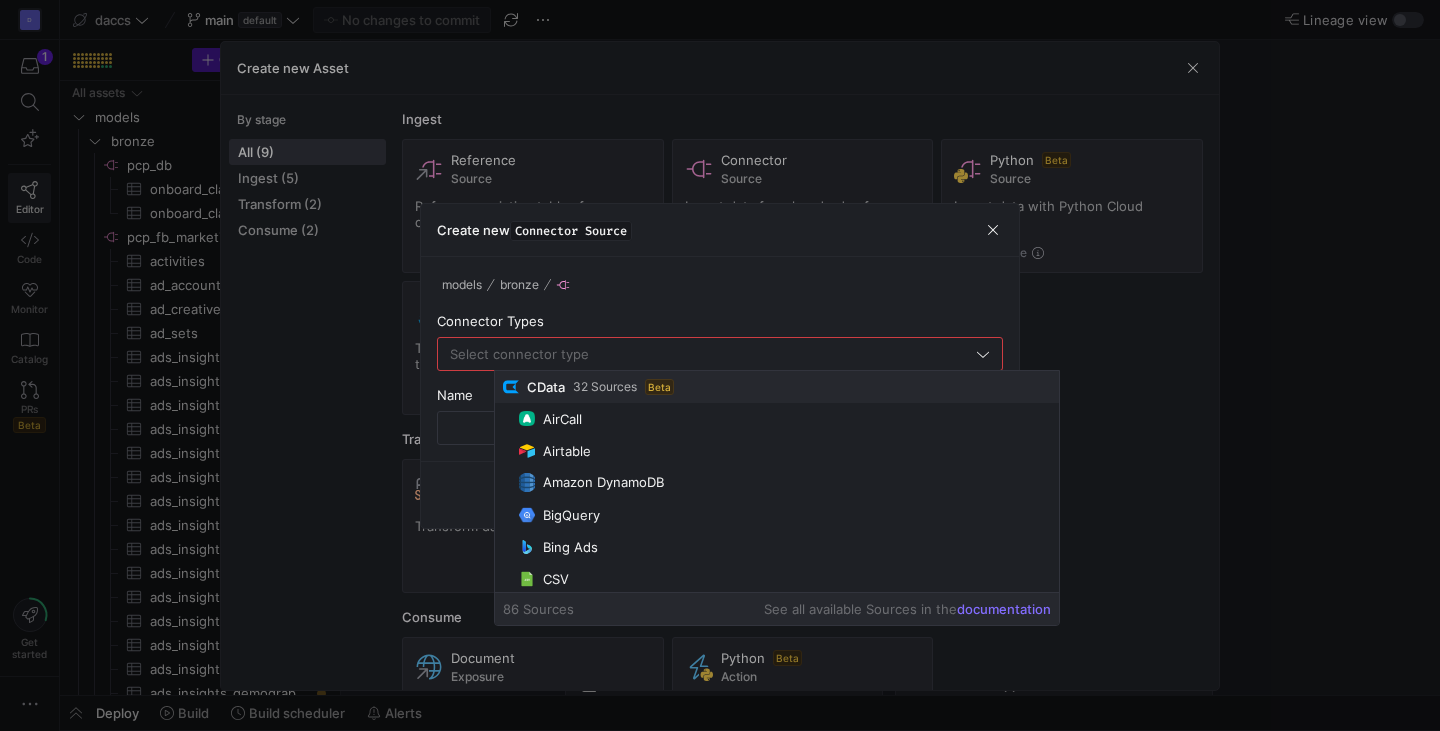 click on "models bronze
Connector Types Name" at bounding box center (720, 359) 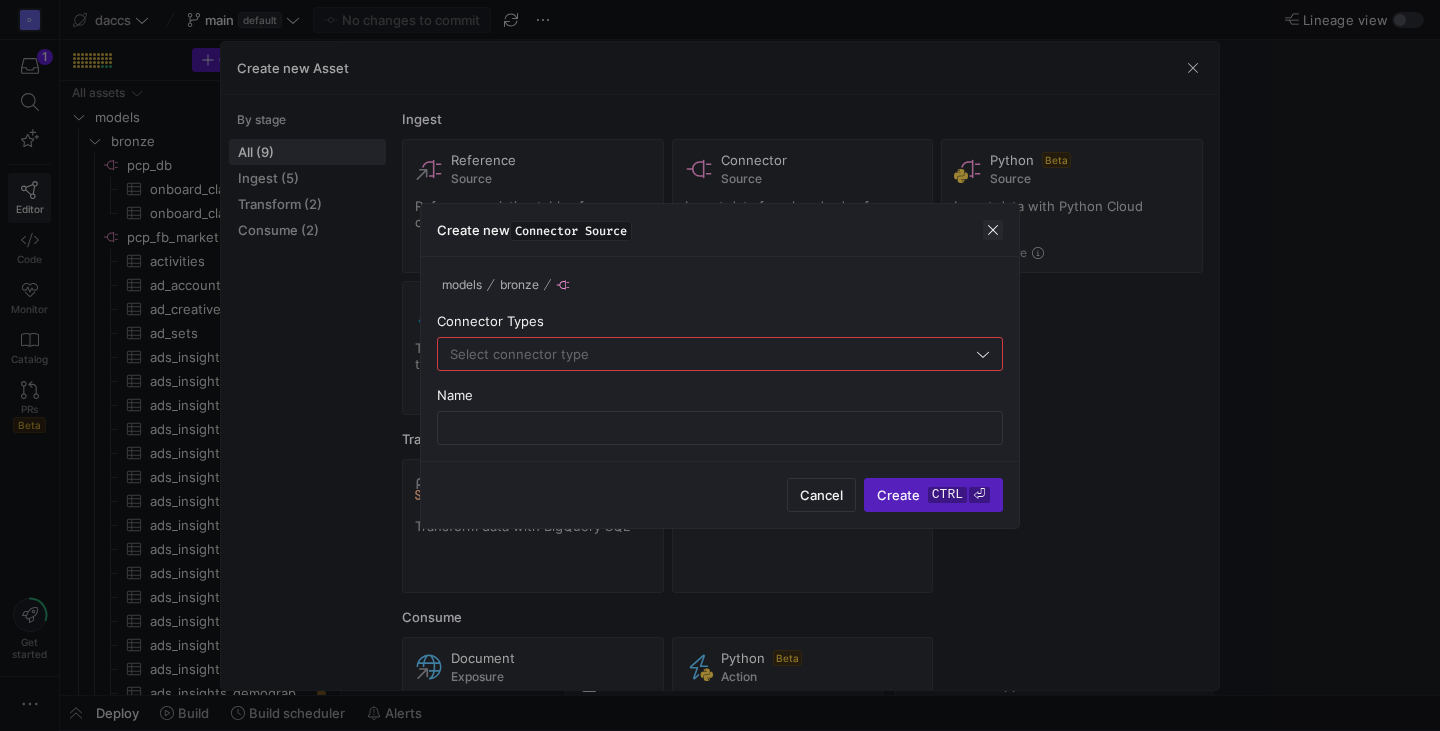 click at bounding box center [993, 230] 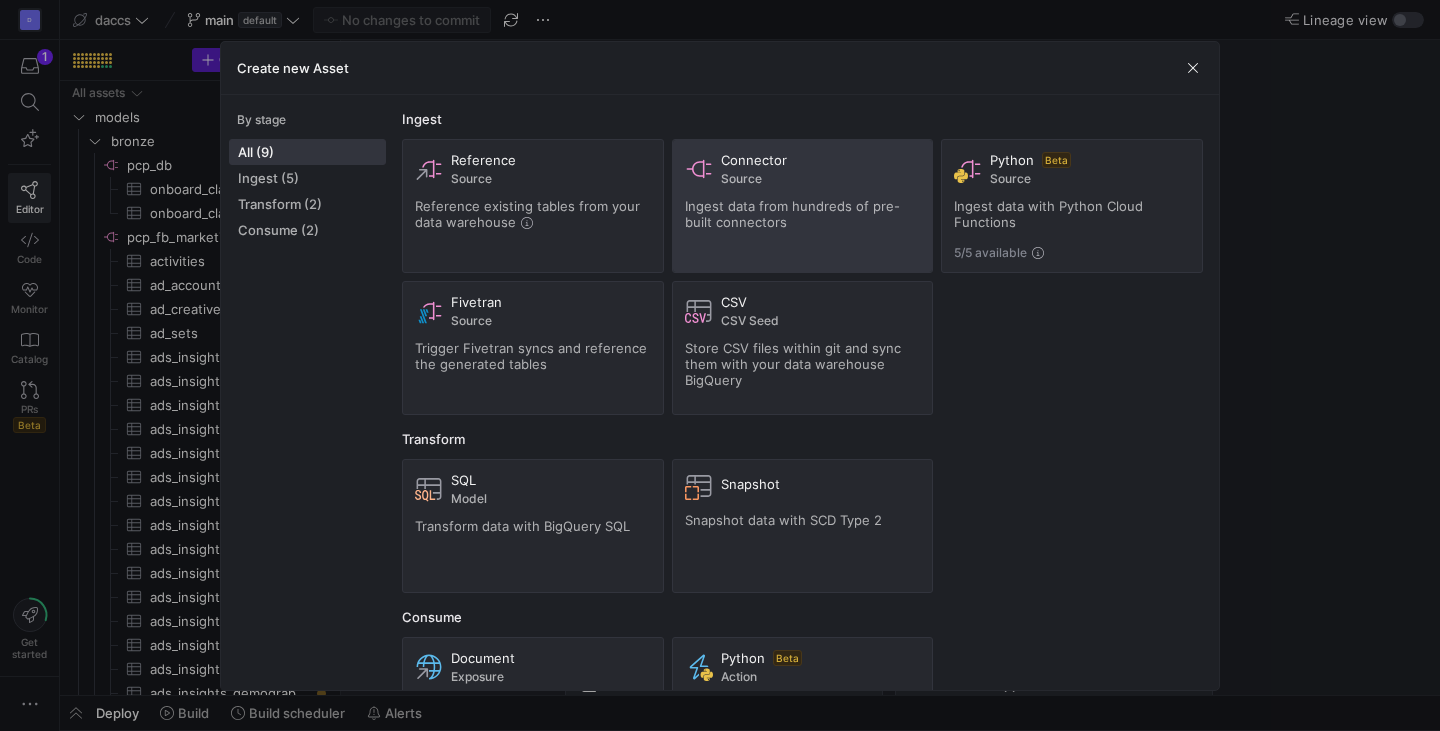 click on "Connector" 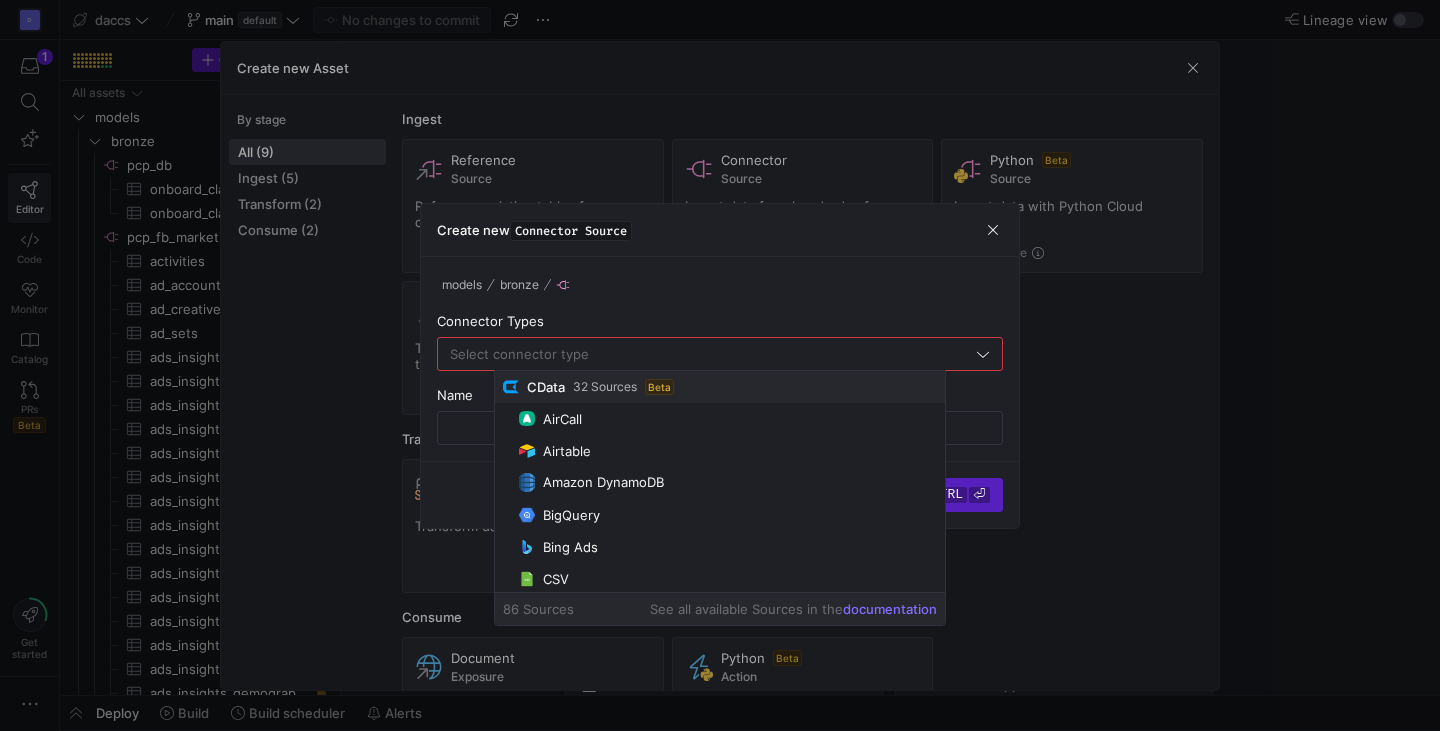 click 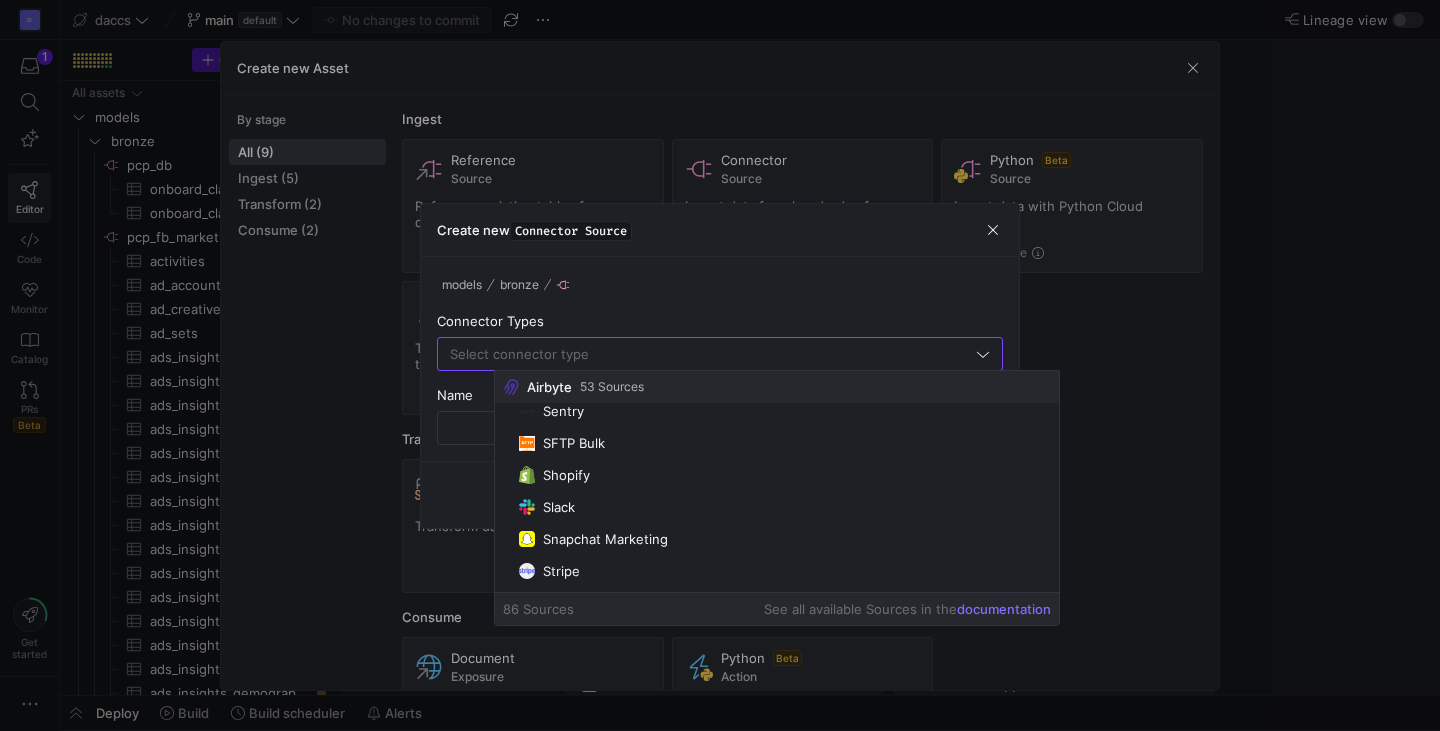 scroll, scrollTop: 2628, scrollLeft: 0, axis: vertical 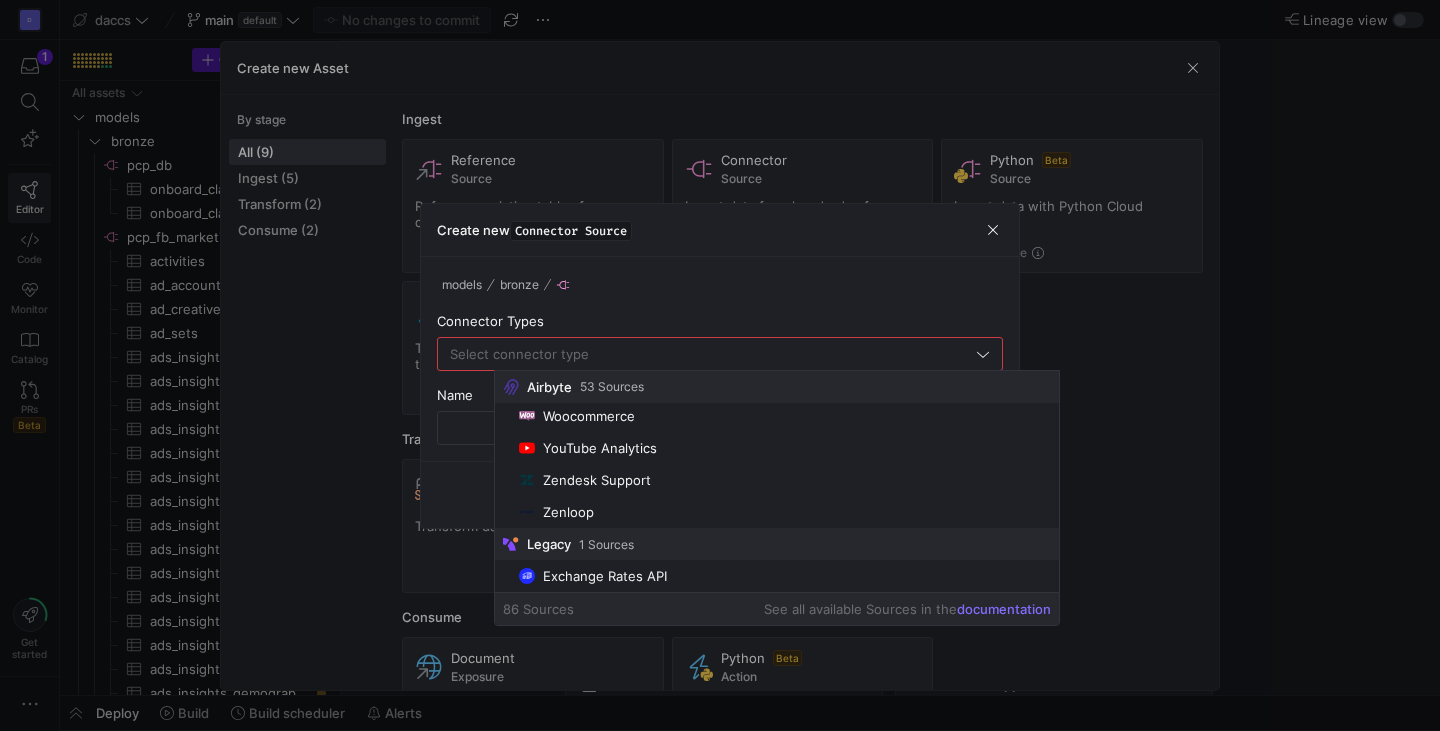 click on "models bronze" at bounding box center (720, 285) 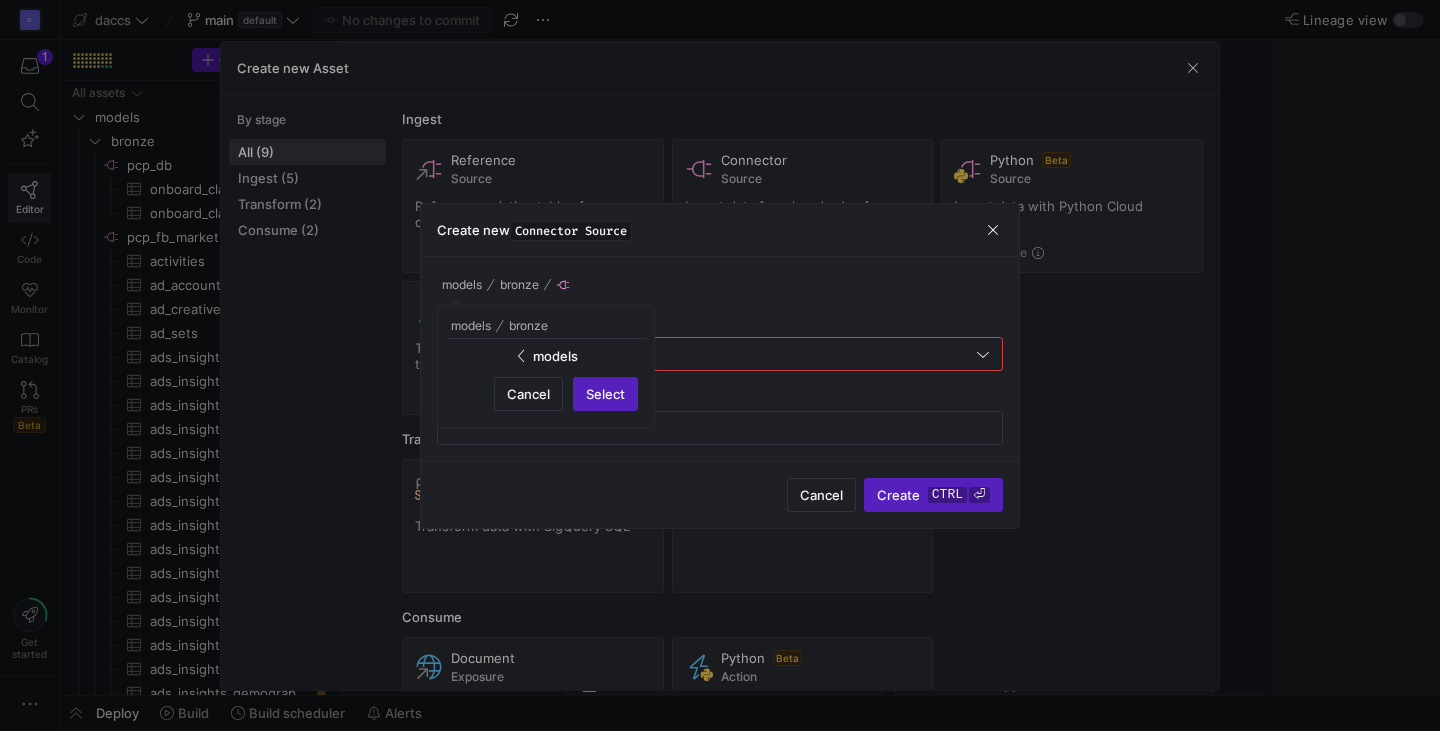 click at bounding box center [720, 365] 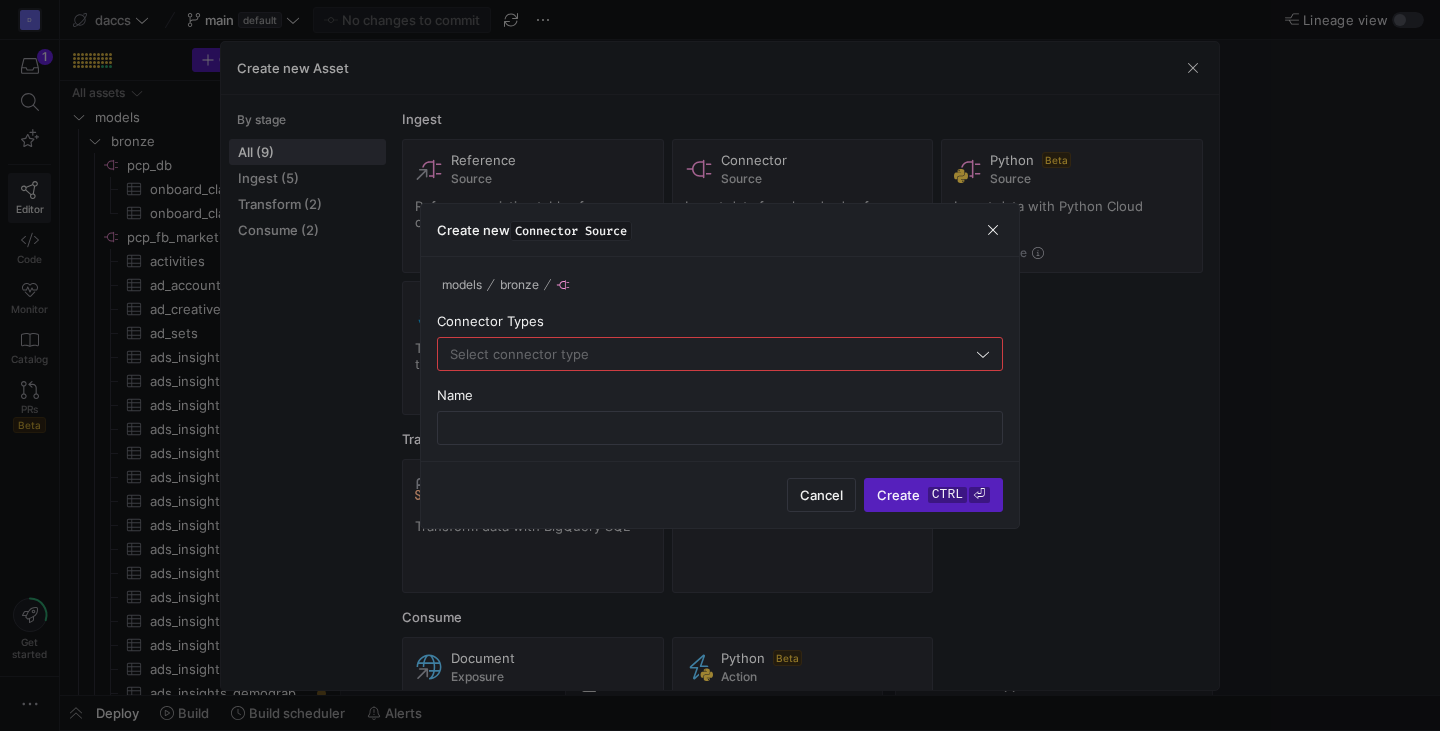 click on "Cancel   Create  ctrl ⏎" at bounding box center (720, 494) 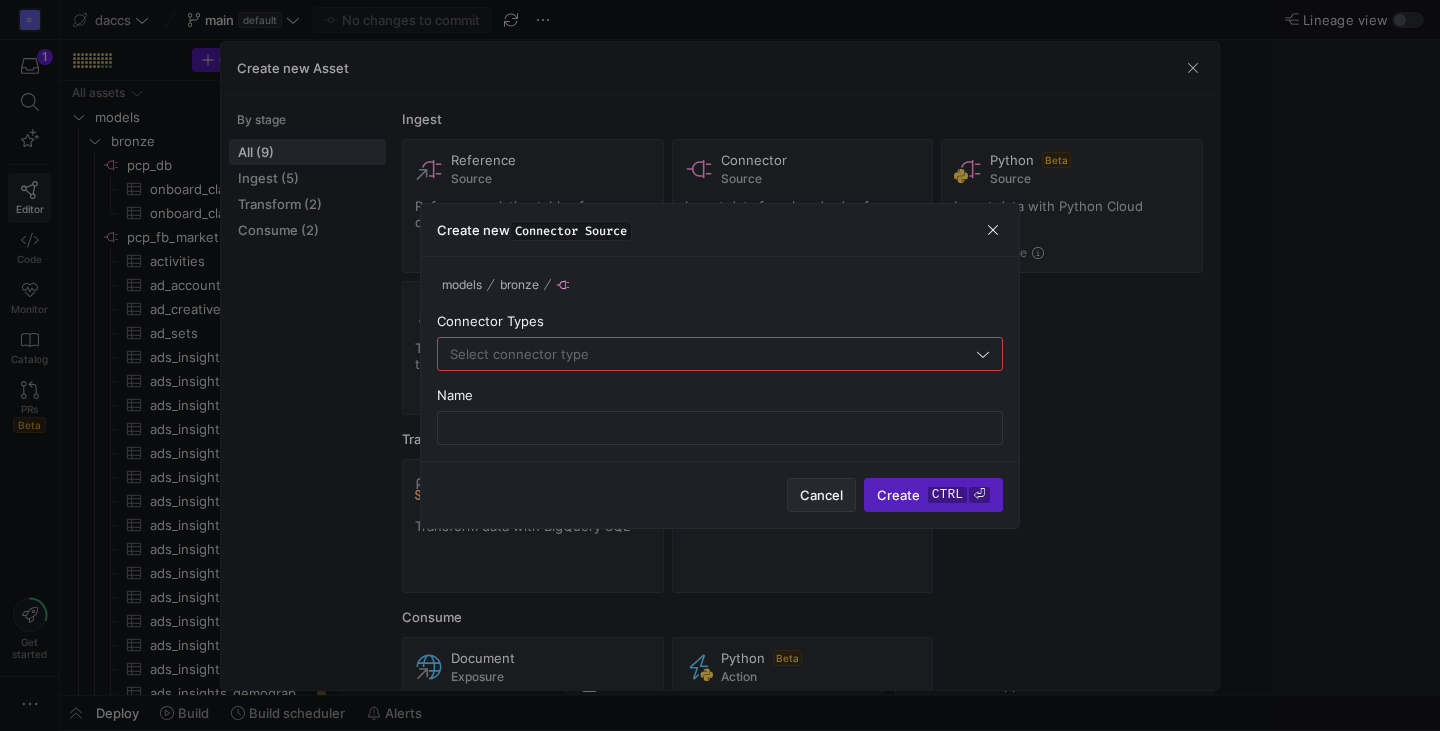 click on "Cancel" at bounding box center (821, 495) 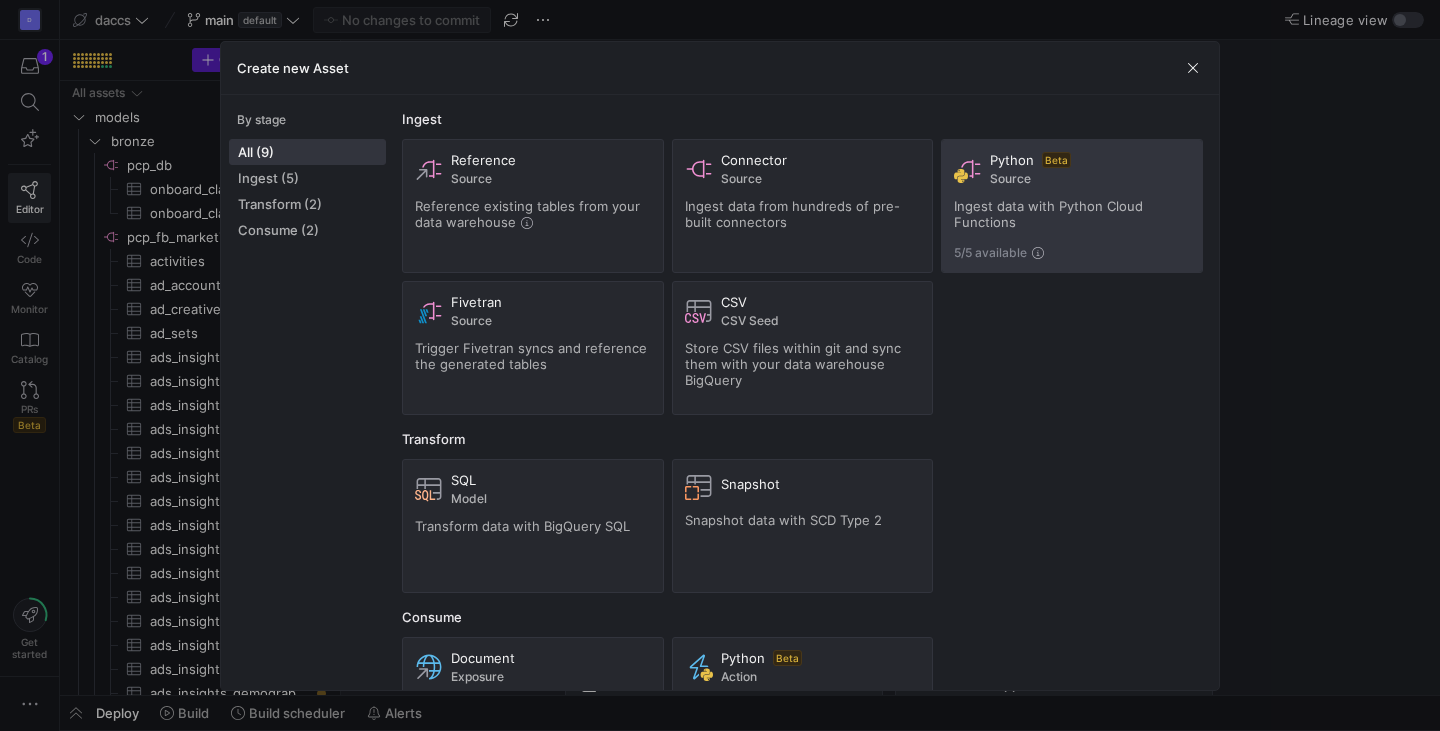 click on "Python  Beta
Source Ingest data with Python Cloud Functions 5/5 available" 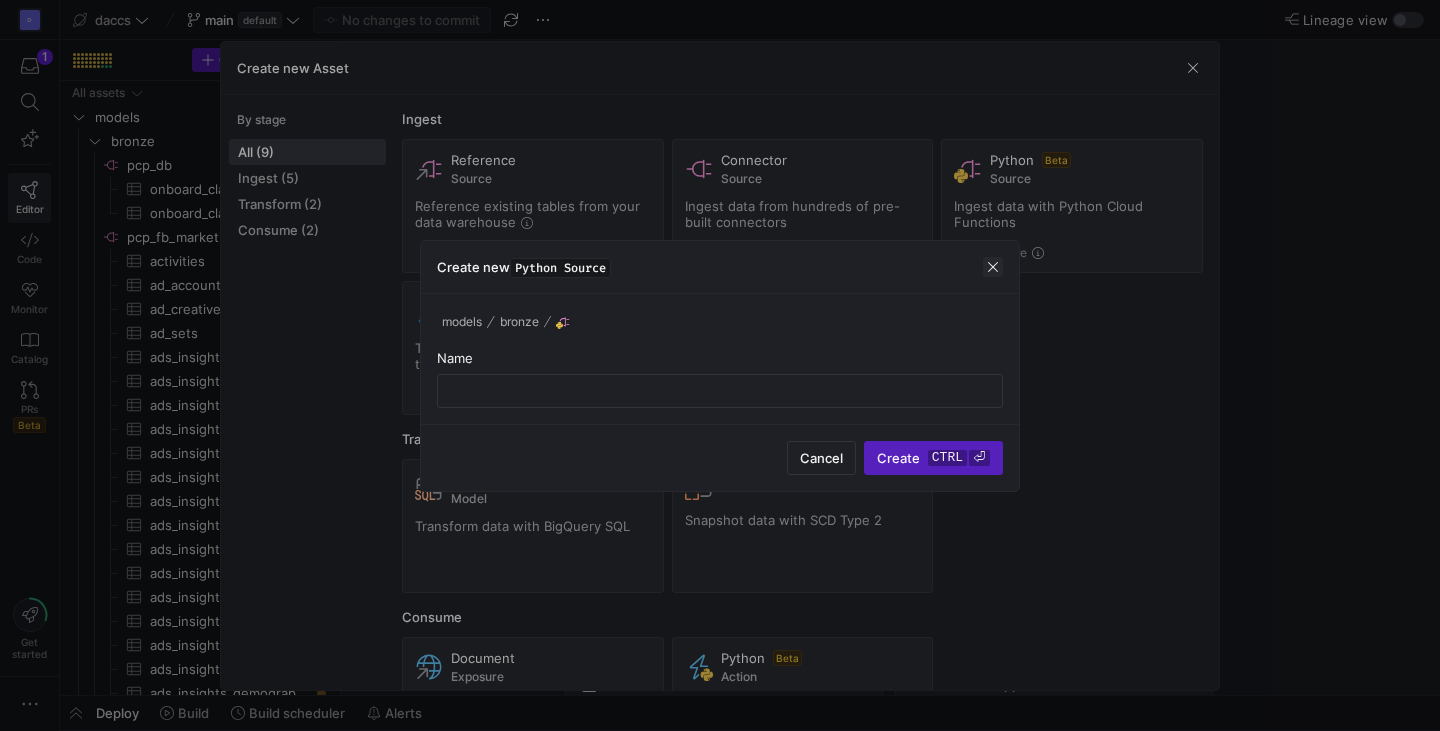 click at bounding box center [993, 267] 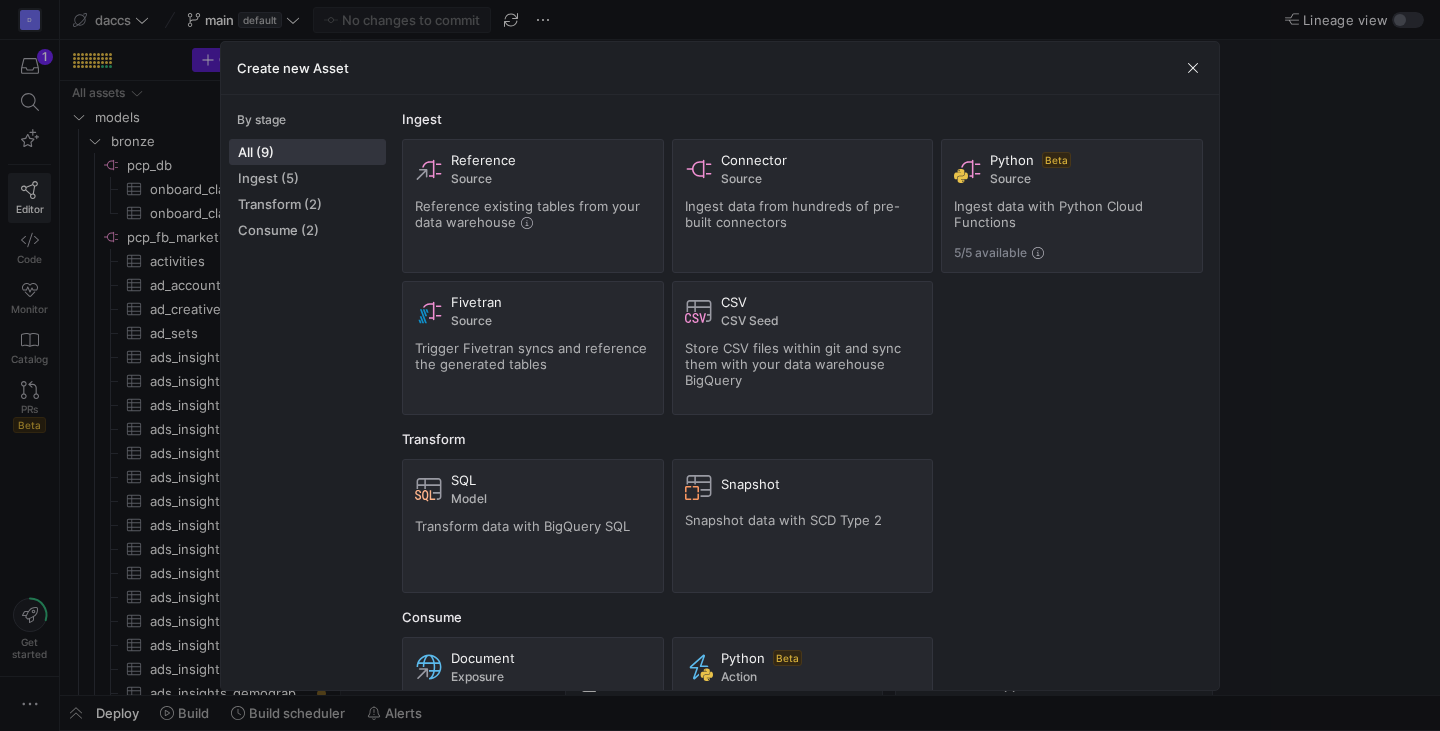 click on "Reference Source Reference existing tables from your data warehouse
Connector Source Ingest data from hundreds of pre-built connectors
Python  Beta
Source Ingest data with Python Cloud Functions 5/5 available
Fivetran Source Trigger Fivetran syncs and reference the generated tables
CSV CSV Seed Store CSV files within git and sync them with your data warehouse BigQuery" 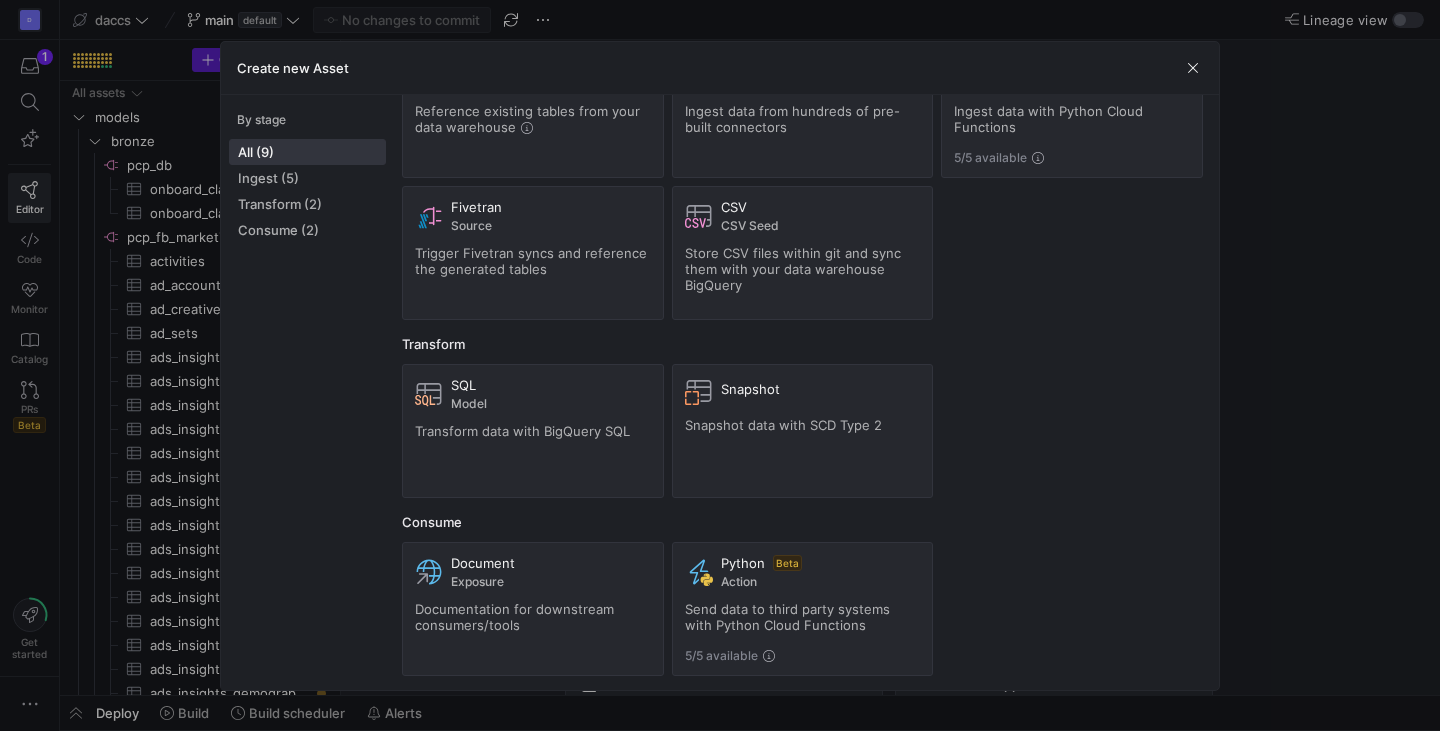 scroll, scrollTop: 97, scrollLeft: 0, axis: vertical 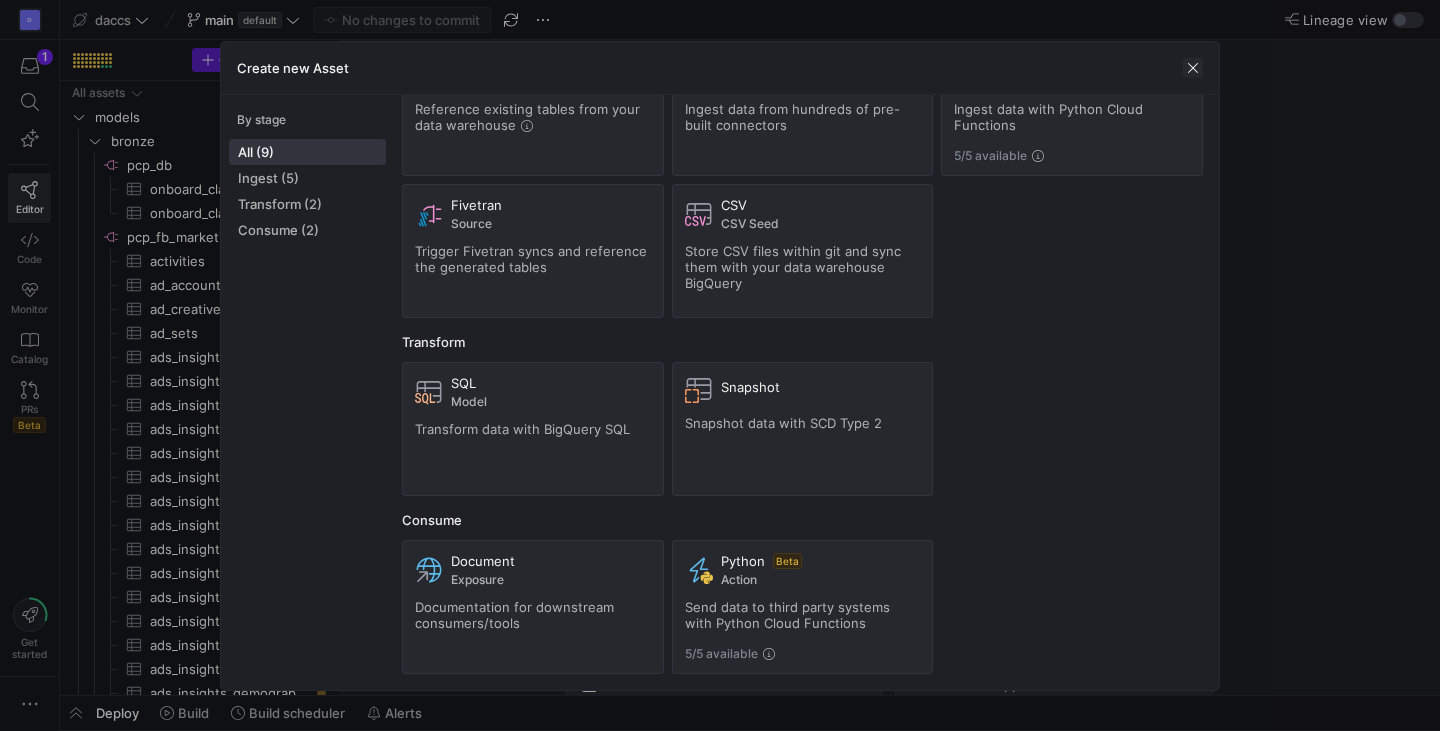 click at bounding box center [1193, 68] 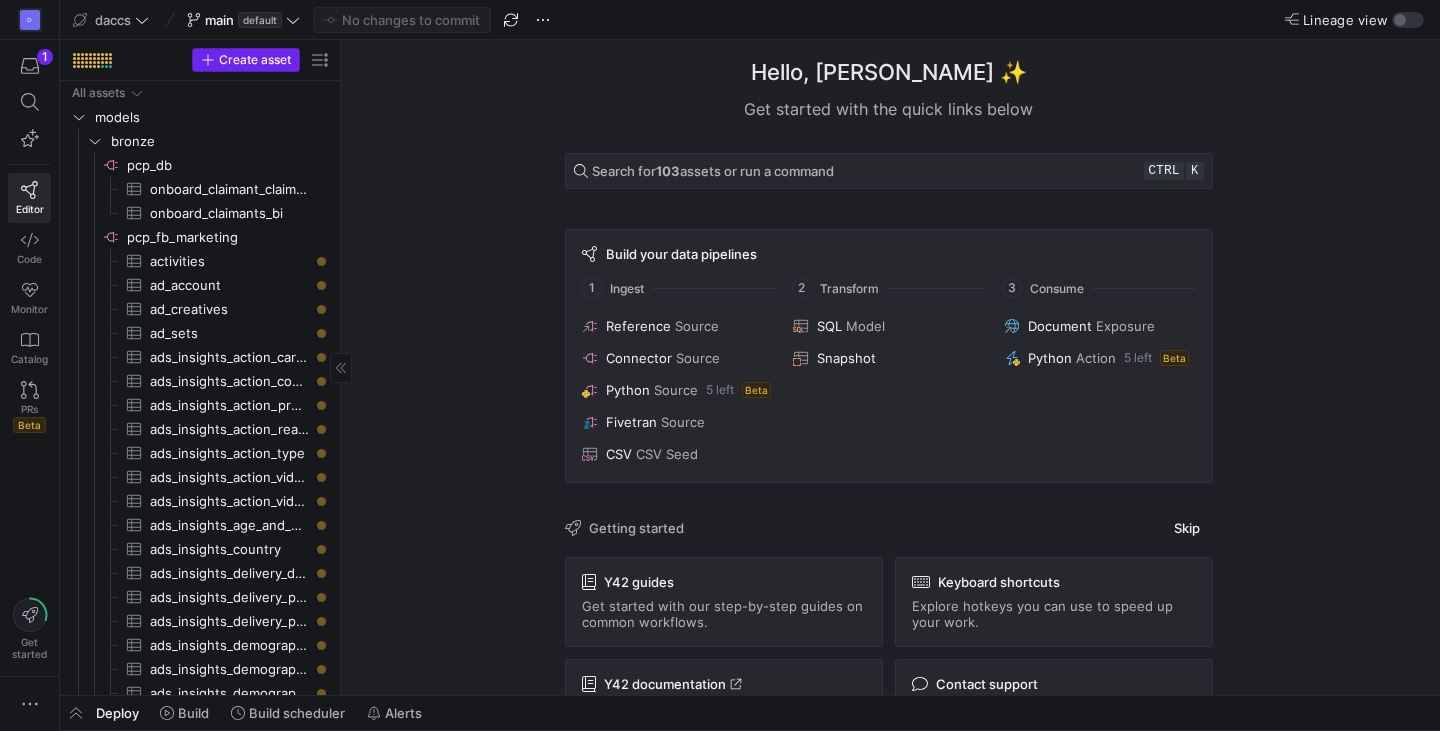 click on "Create asset" at bounding box center (246, 60) 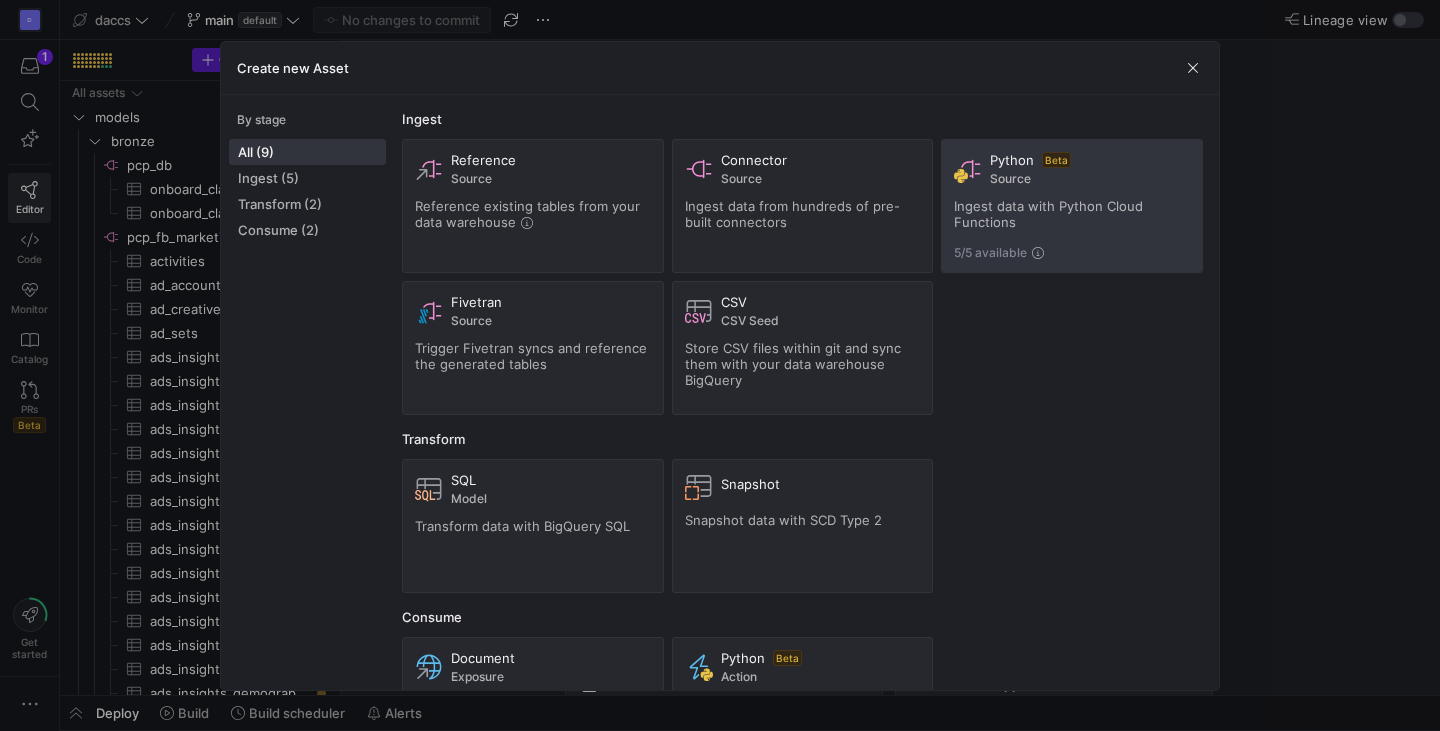 click on "Ingest data with Python Cloud Functions" 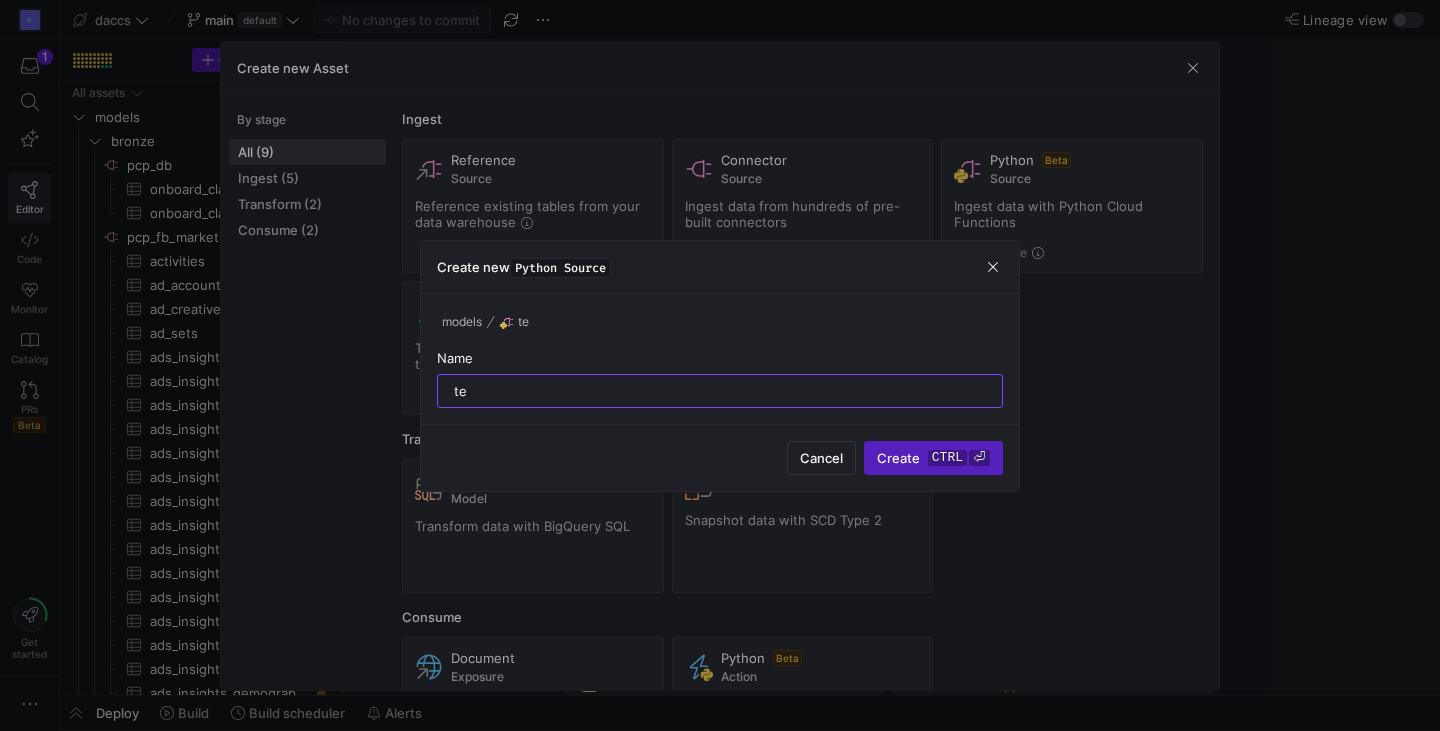 type on "t" 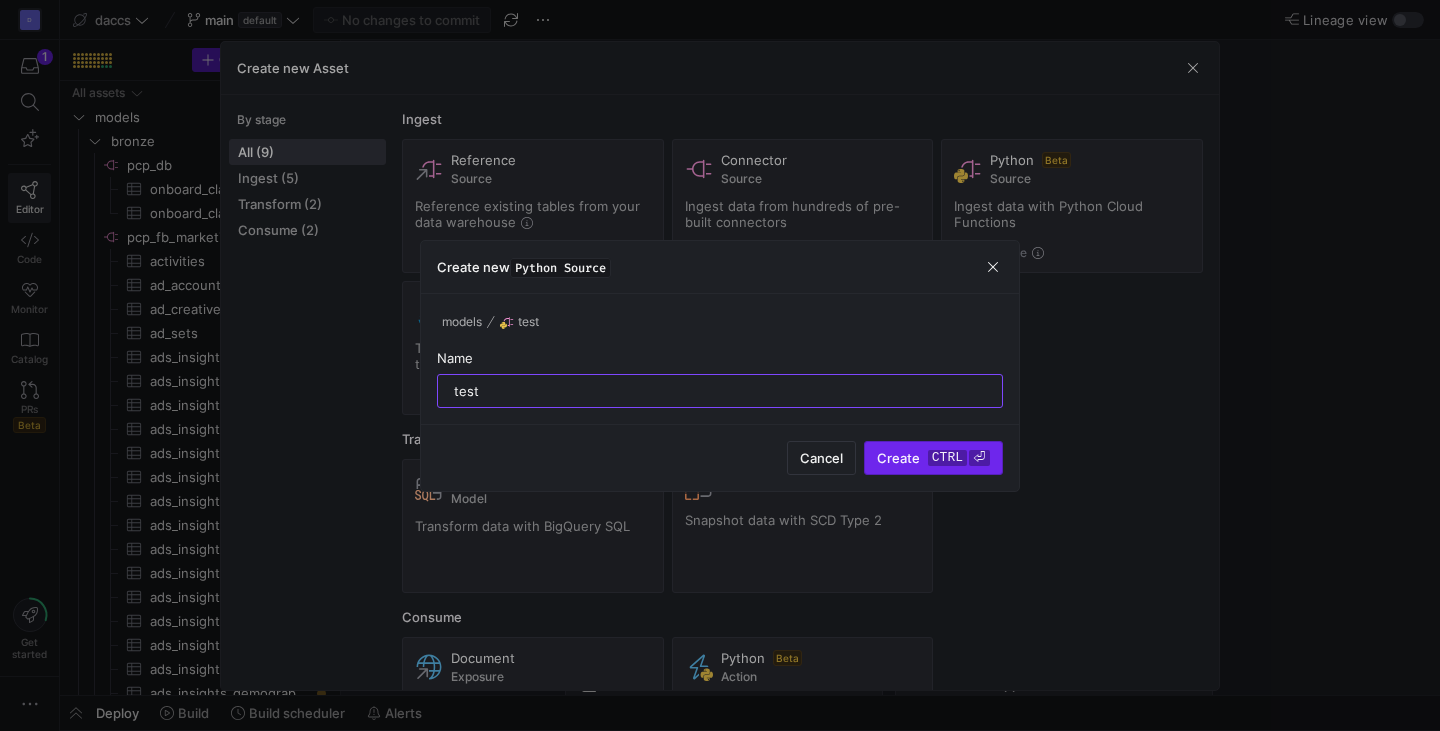 type on "test" 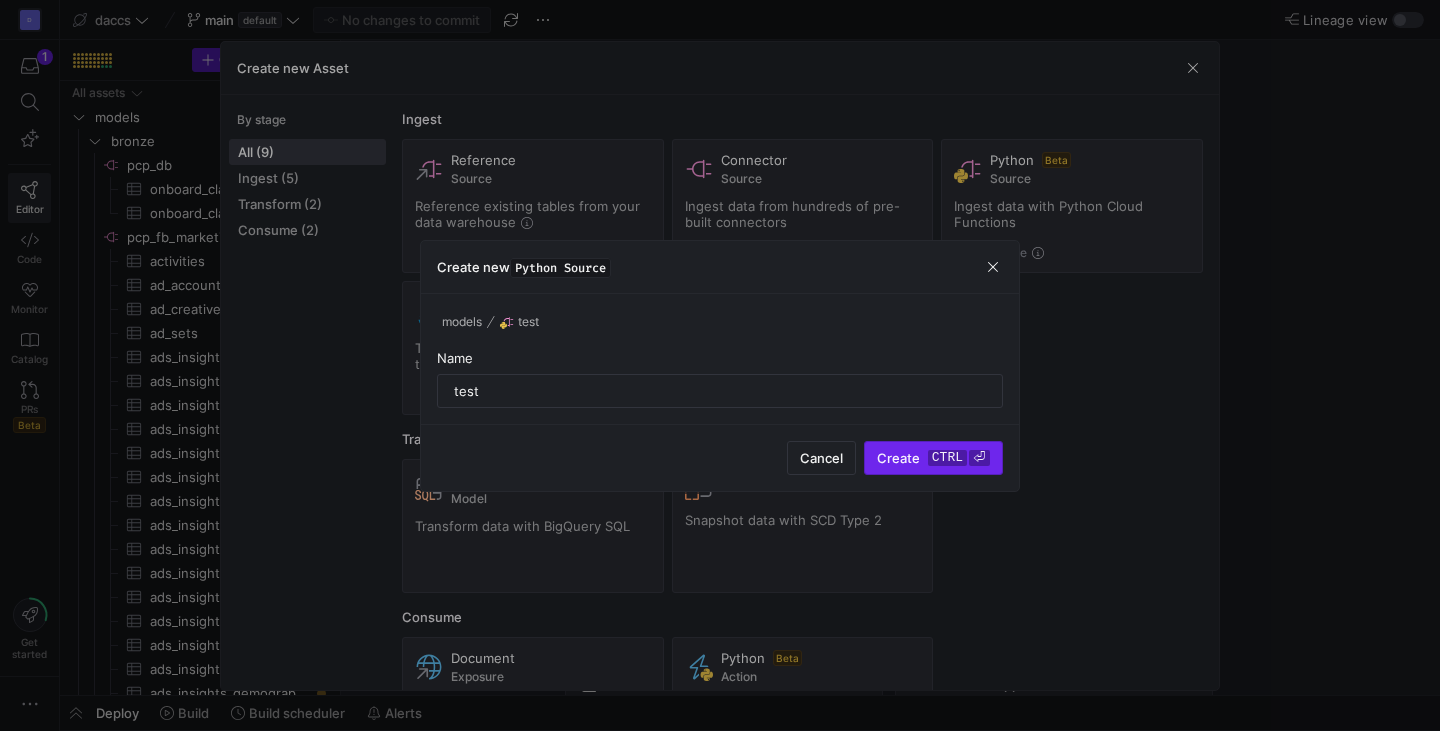 click on "ctrl" at bounding box center [947, 458] 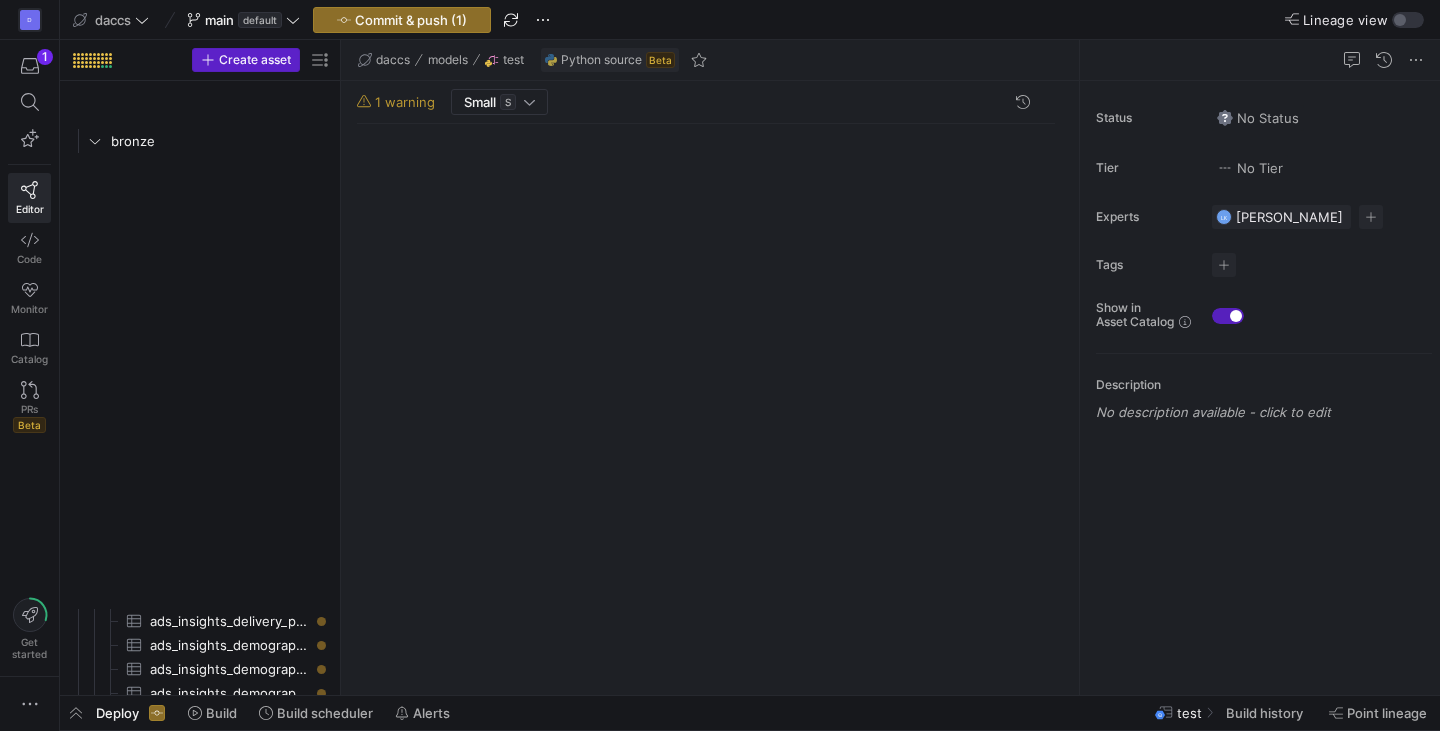 scroll, scrollTop: 1738, scrollLeft: 0, axis: vertical 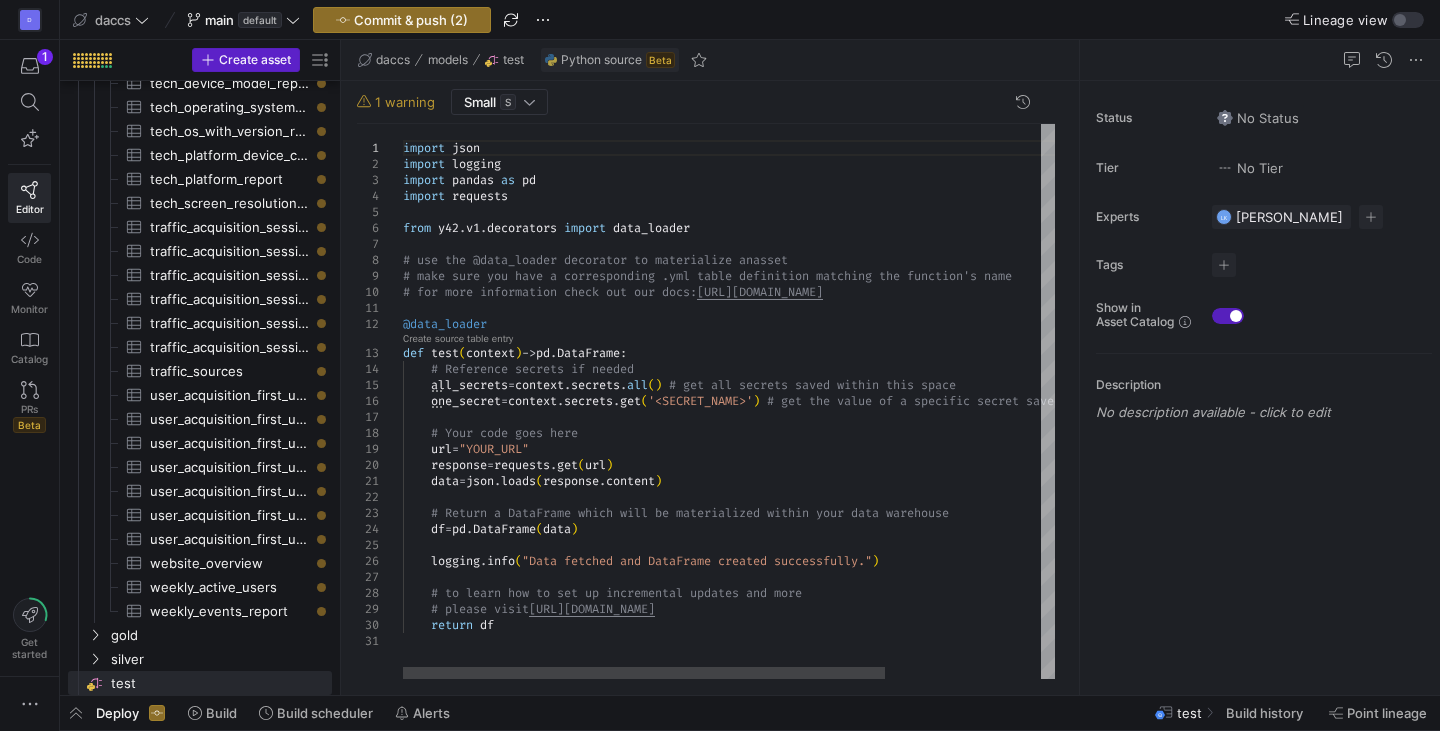 type on "data = json.loads(response.content)
# Return a DataFrame which will be materialized within your data warehouse
df = pd.DataFrame(data)
logging.info("Data fetched and DataFrame created successfully.")
# to learn how to set up incremental updates and more
# please visit https://www.y42.com/docs/python-sources
return df" 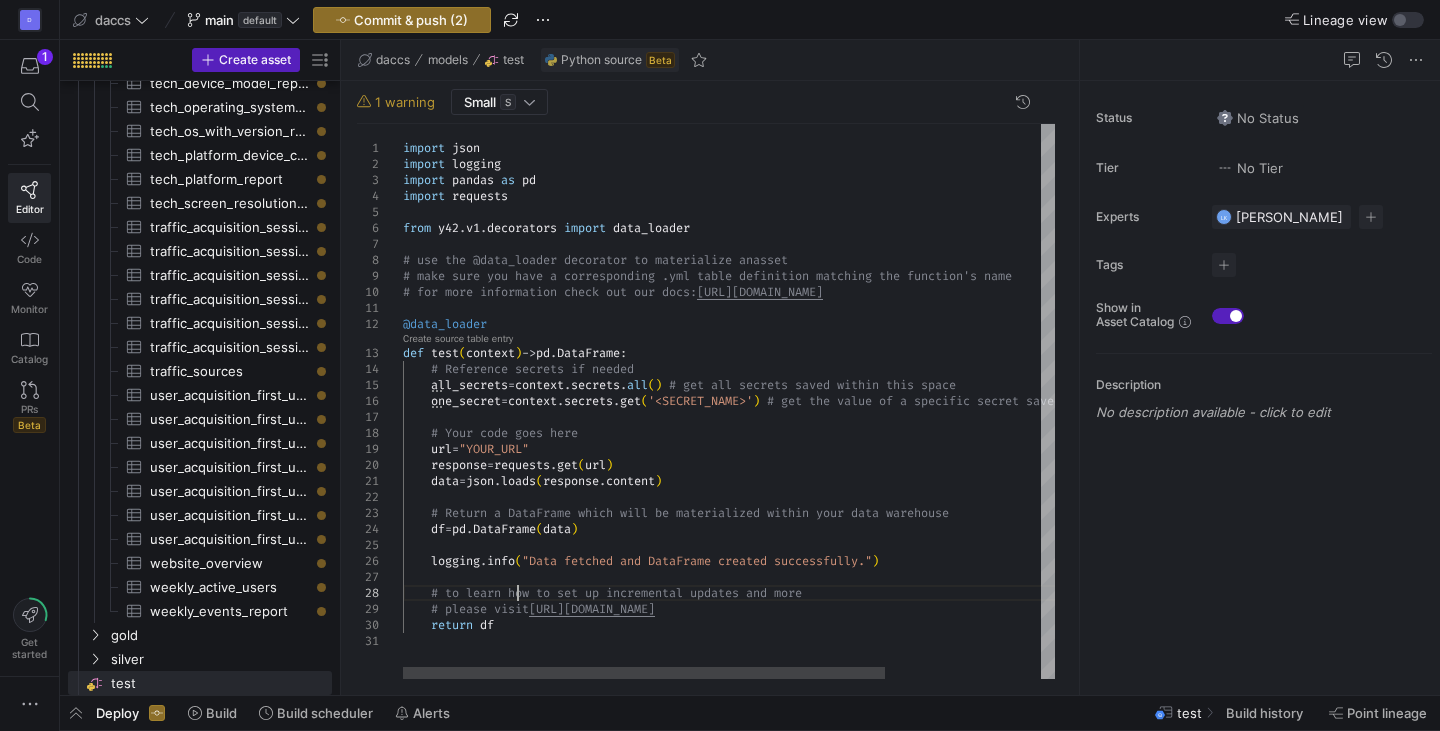 scroll, scrollTop: 0, scrollLeft: 0, axis: both 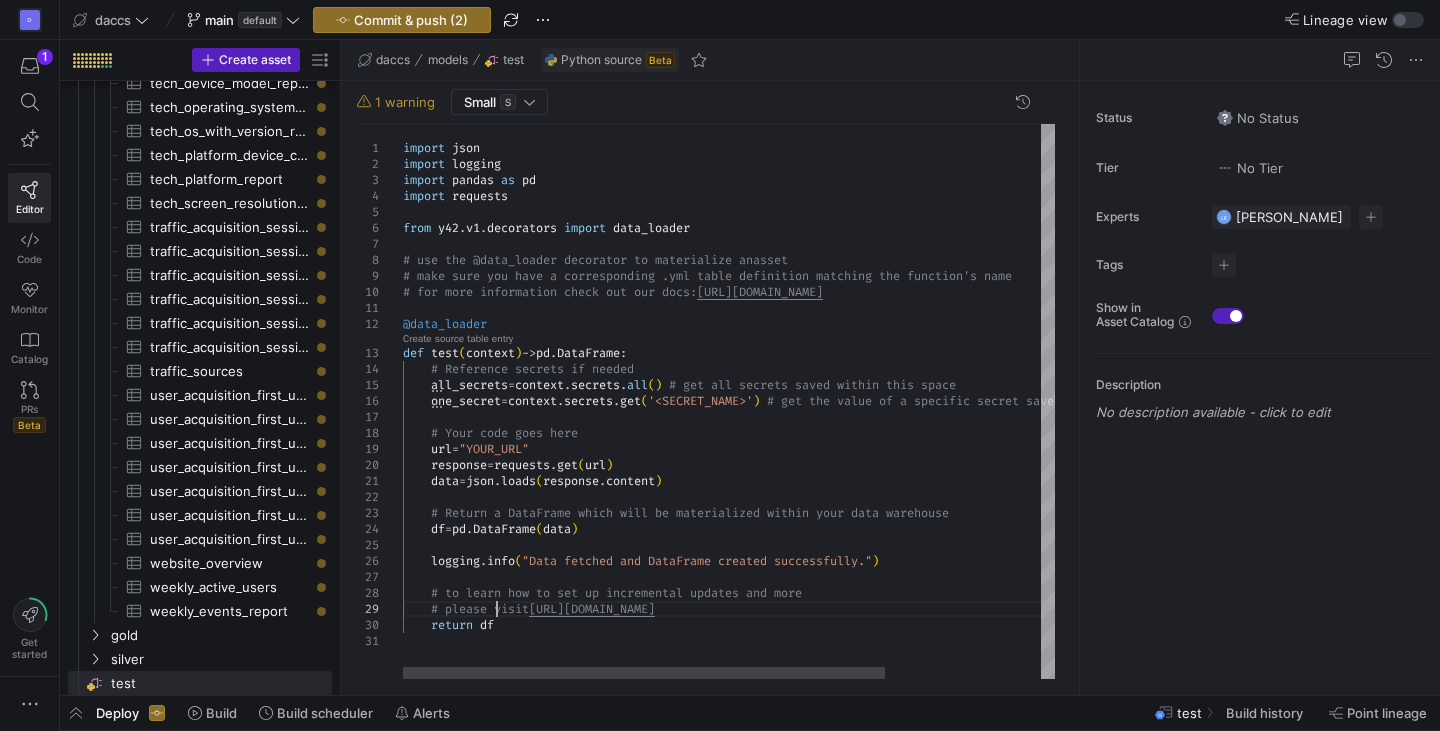 click on "import   json import   logging import   pandas   as   pd import   requests from   y42 . v1 . decorators   import   data_loader # use the @data_loader decorator to materialize an  asset # make sure you have a corresponding .yml table de finition matching the function's name # for more information check out our docs:  https://www.y42.com/docs/python-sources @data_loader def   test ( context )  ->  pd . DataFrame :      # Reference secrets if needed      all_secrets  =  context . secrets . all ( )   # get all secrets saved within this space      one_secret  =  context . secrets . get ( '<SECRET_NAME>' )   # get the value of a specific secret saved within  this space      # Your code goes here      url  =  "YOUR_URL"      response  =  requests . get ( url )      data  =  json . loads ( response . content )      # Return a DataFrame which will be materialized wi thin your data warehouse df pd ." 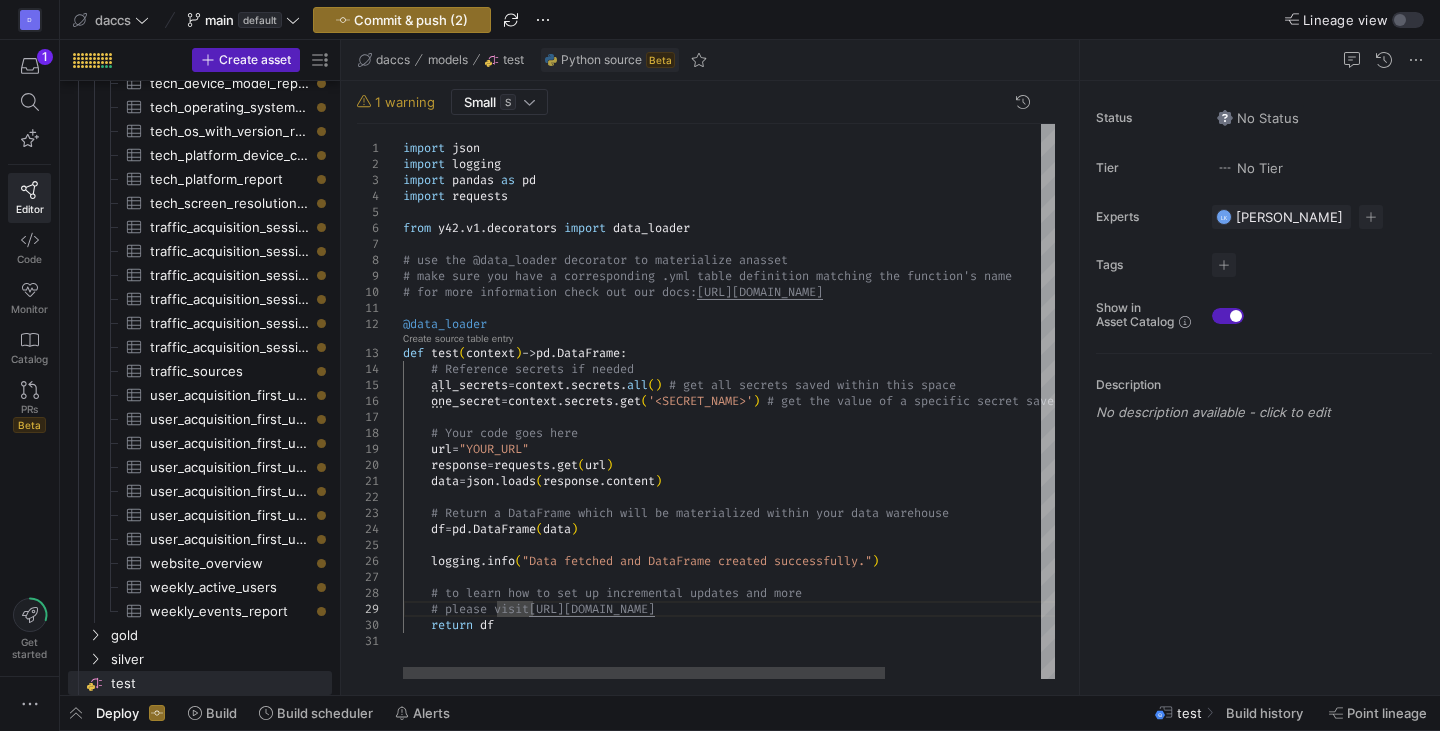 click on "import   json import   logging import   pandas   as   pd import   requests from   y42 . v1 . decorators   import   data_loader # use the @data_loader decorator to materialize an  asset # make sure you have a corresponding .yml table de finition matching the function's name # for more information check out our docs:  https://www.y42.com/docs/python-sources @data_loader def   test ( context )  ->  pd . DataFrame :      # Reference secrets if needed      all_secrets  =  context . secrets . all ( )   # get all secrets saved within this space      one_secret  =  context . secrets . get ( '<SECRET_NAME>' )   # get the value of a specific secret saved within  this space      # Your code goes here      url  =  "YOUR_URL"      response  =  requests . get ( url )      data  =  json . loads ( response . content )      # Return a DataFrame which will be materialized wi thin your data warehouse df pd ." 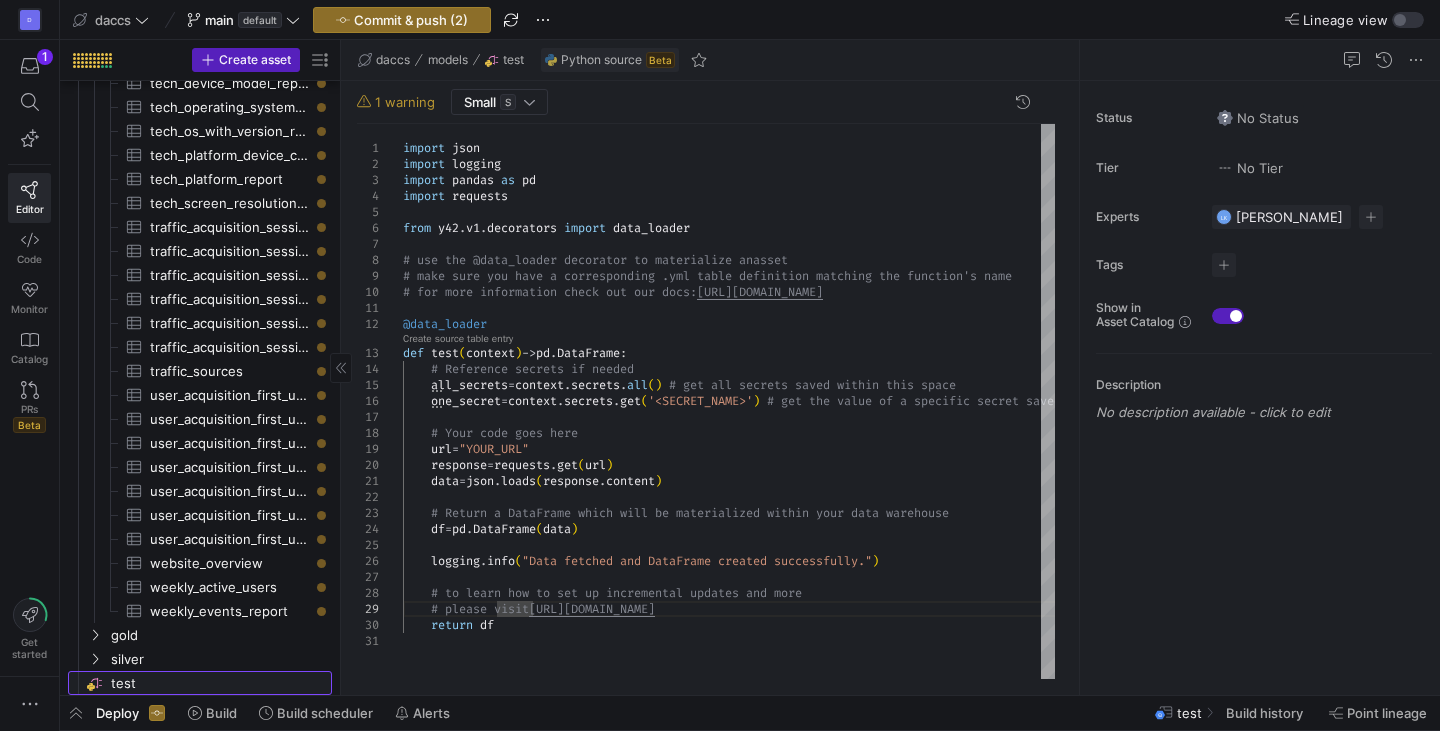 click on "test​​​​​​​​" 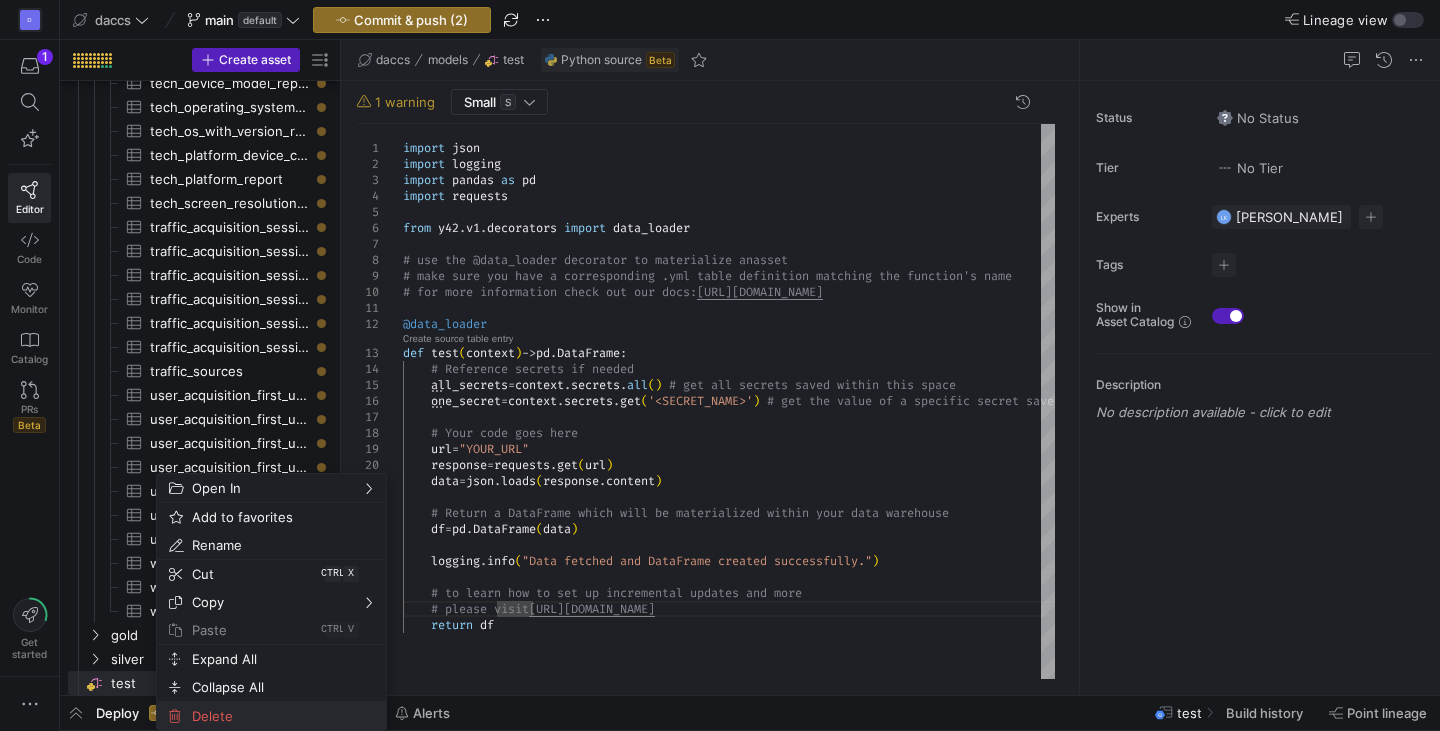 click on "Delete" at bounding box center (254, 716) 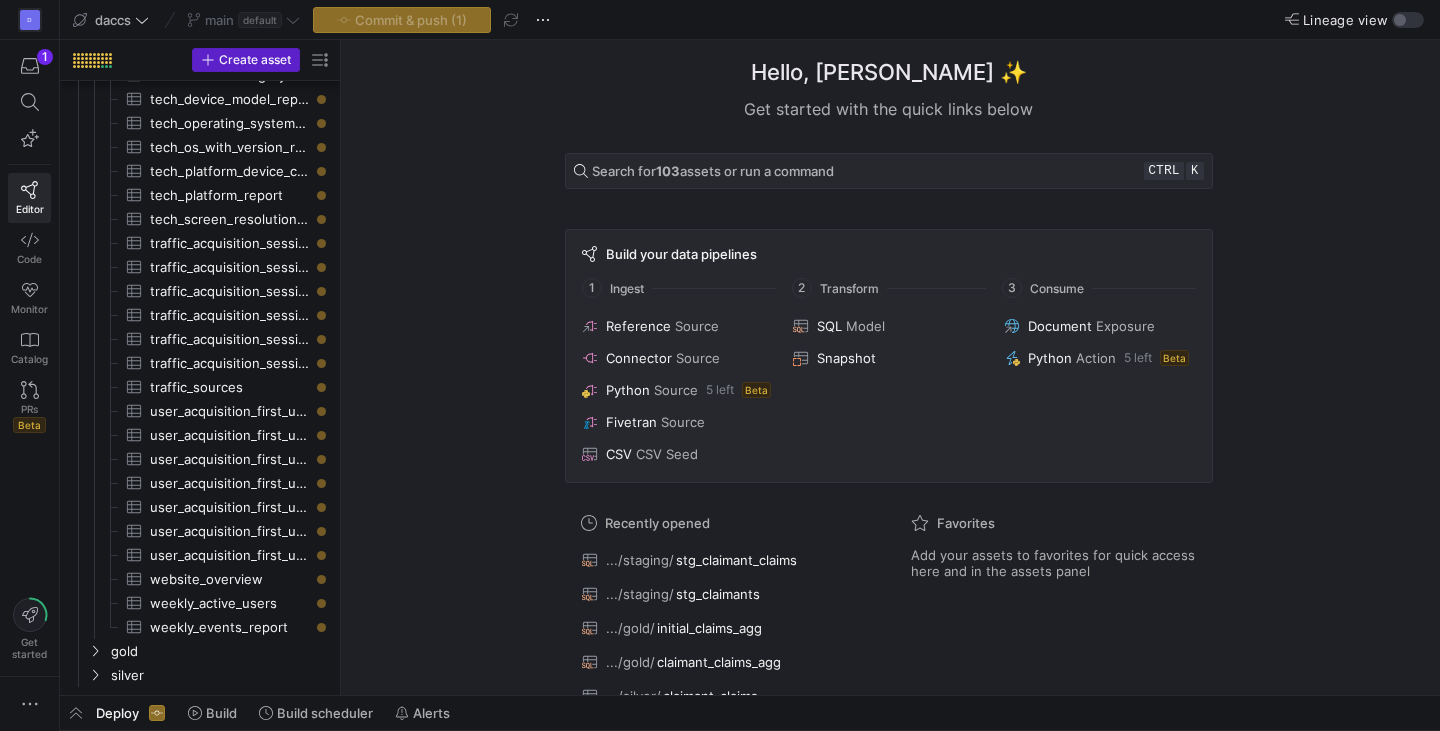 scroll, scrollTop: 1722, scrollLeft: 0, axis: vertical 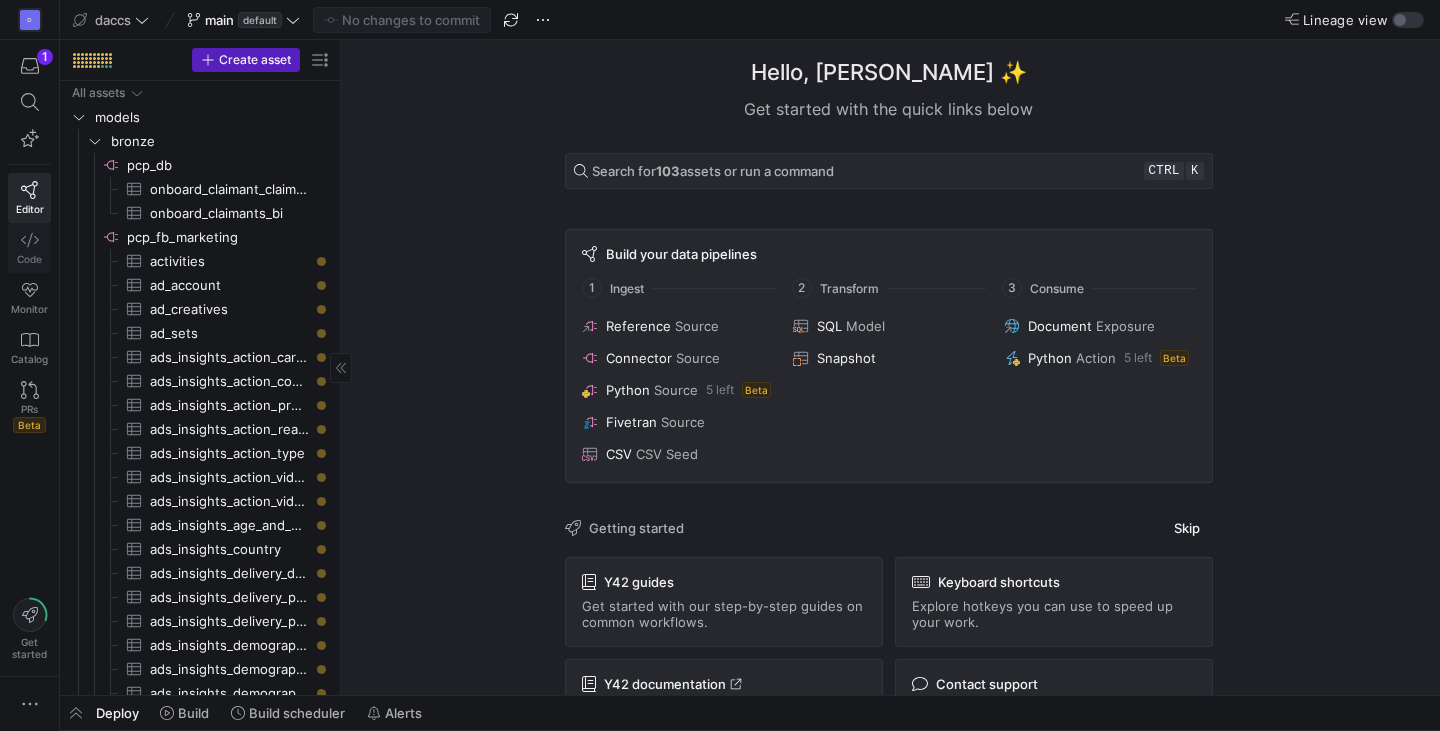 click on "Code" 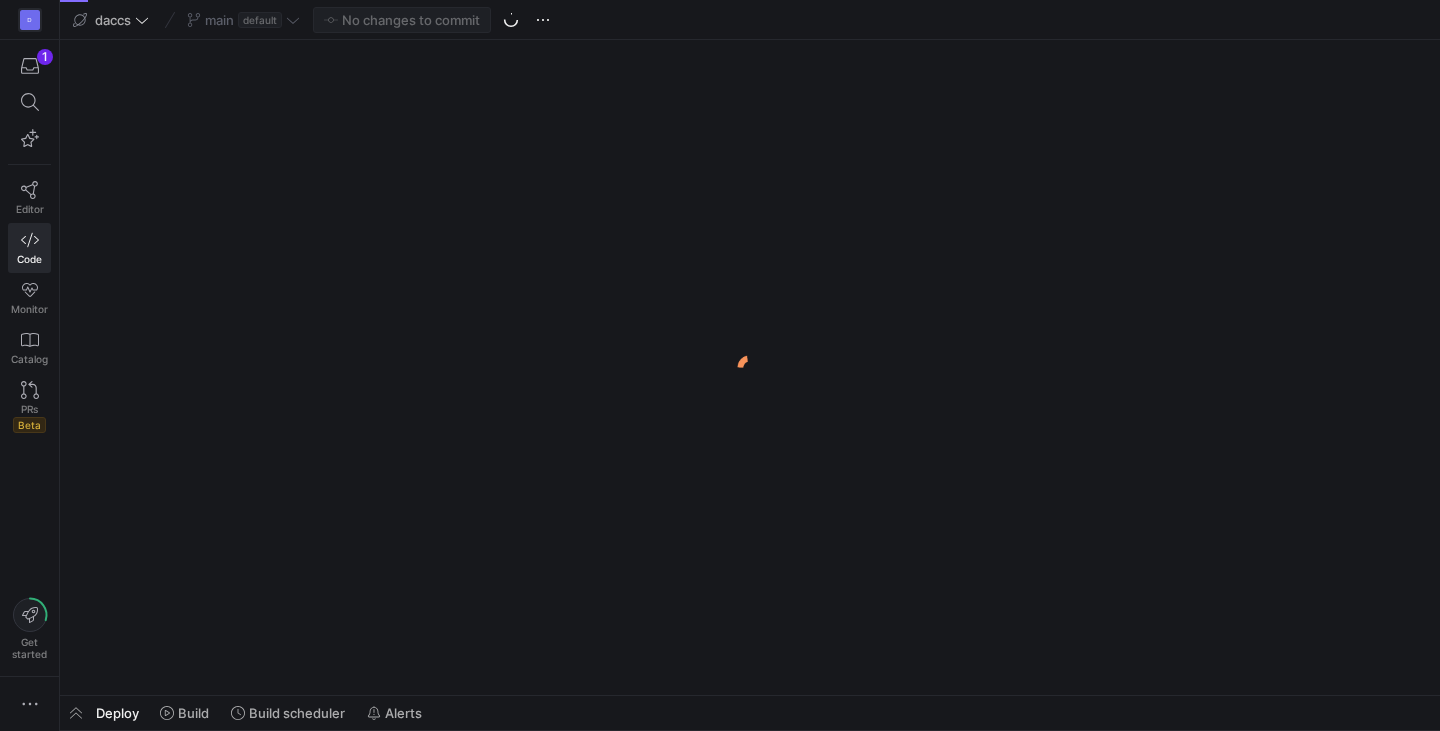 scroll, scrollTop: 0, scrollLeft: 0, axis: both 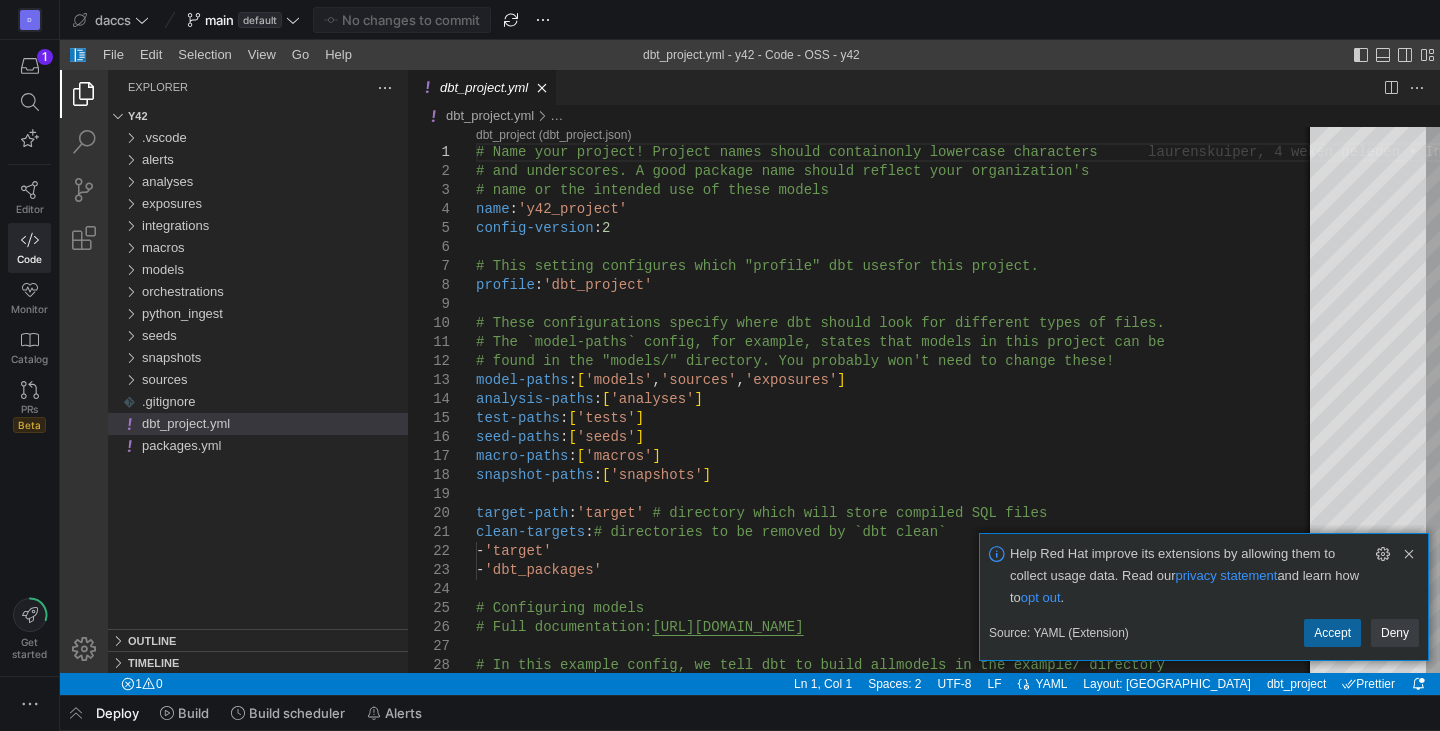 click on "Source: YAML (Extension) Accept Deny Help Red Hat improve its extensions by allowing them to collect usage data.        Read our  privacy statement       and learn how to  opt out ." at bounding box center (1204, 597) 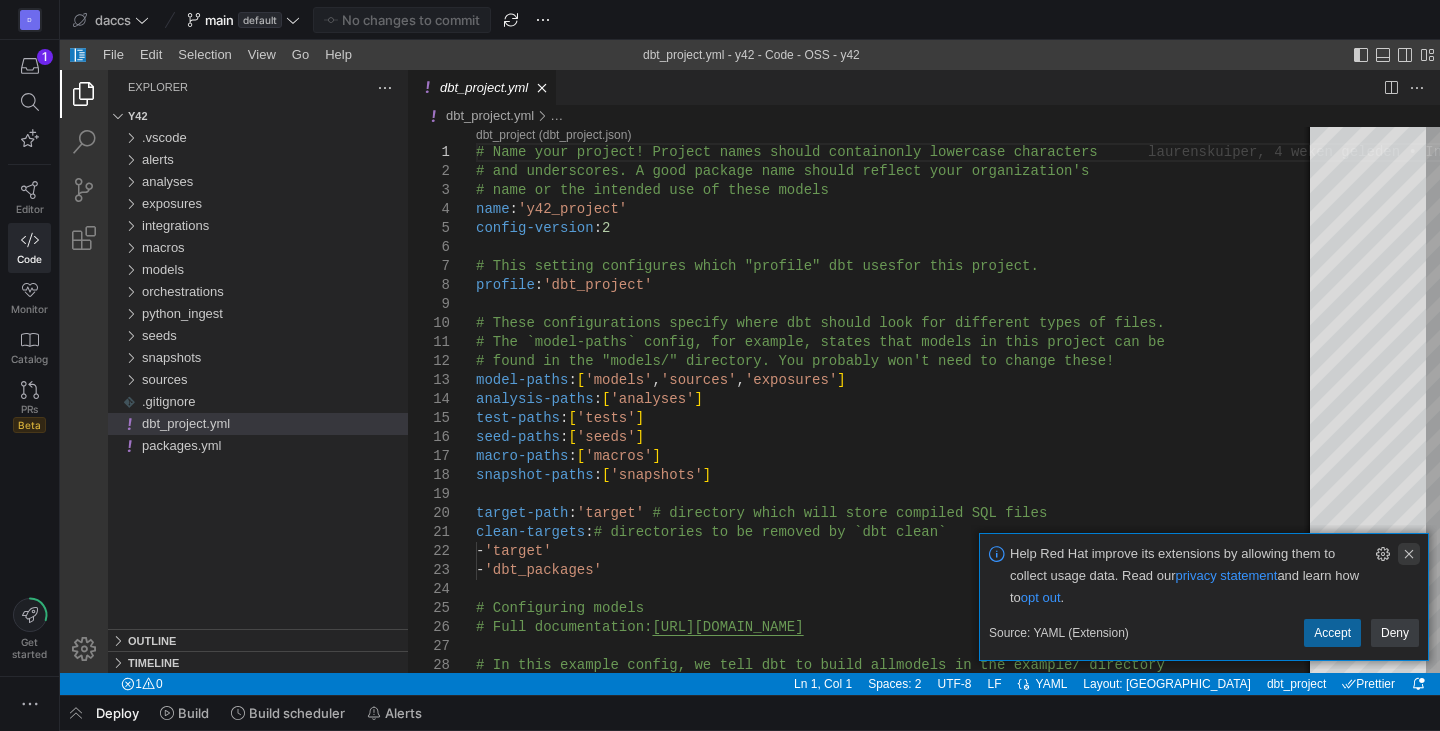 click at bounding box center (1409, 554) 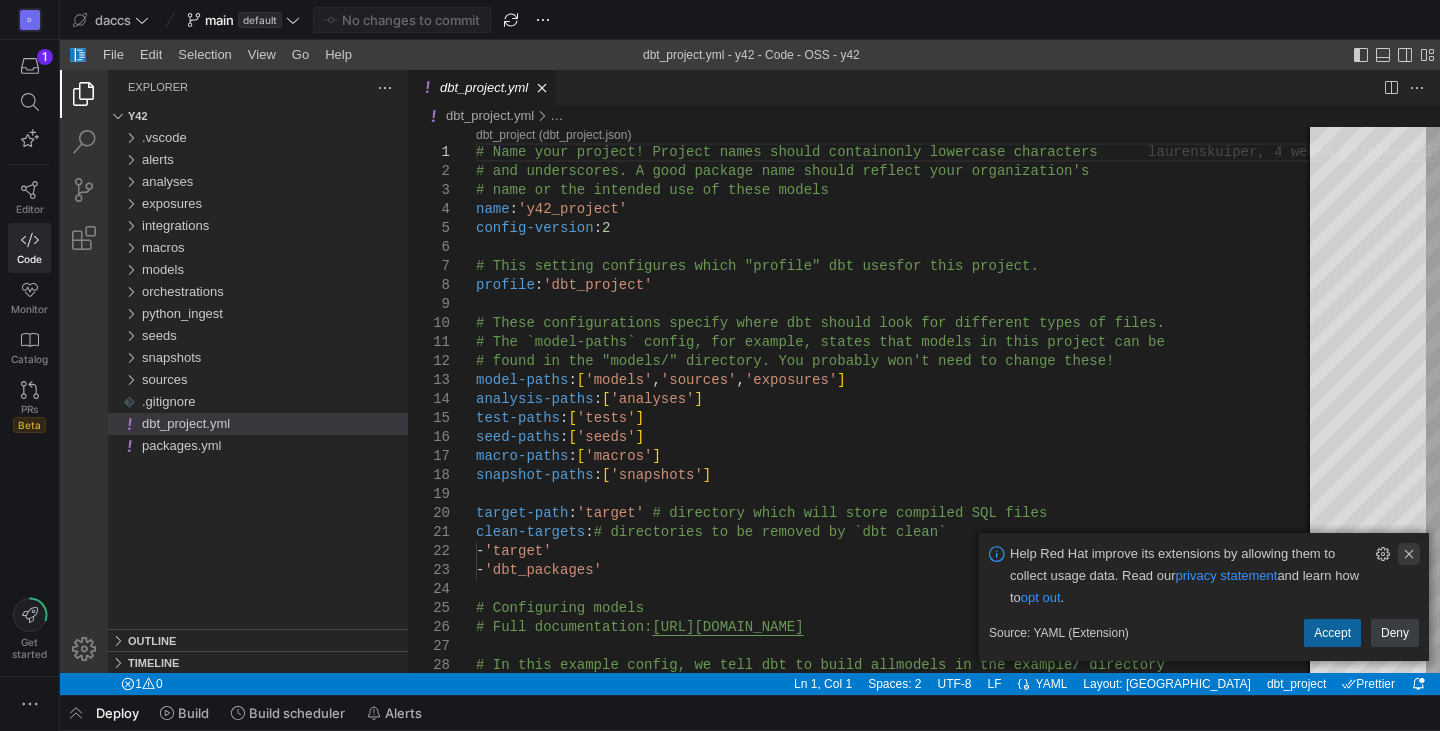 scroll, scrollTop: 0, scrollLeft: 0, axis: both 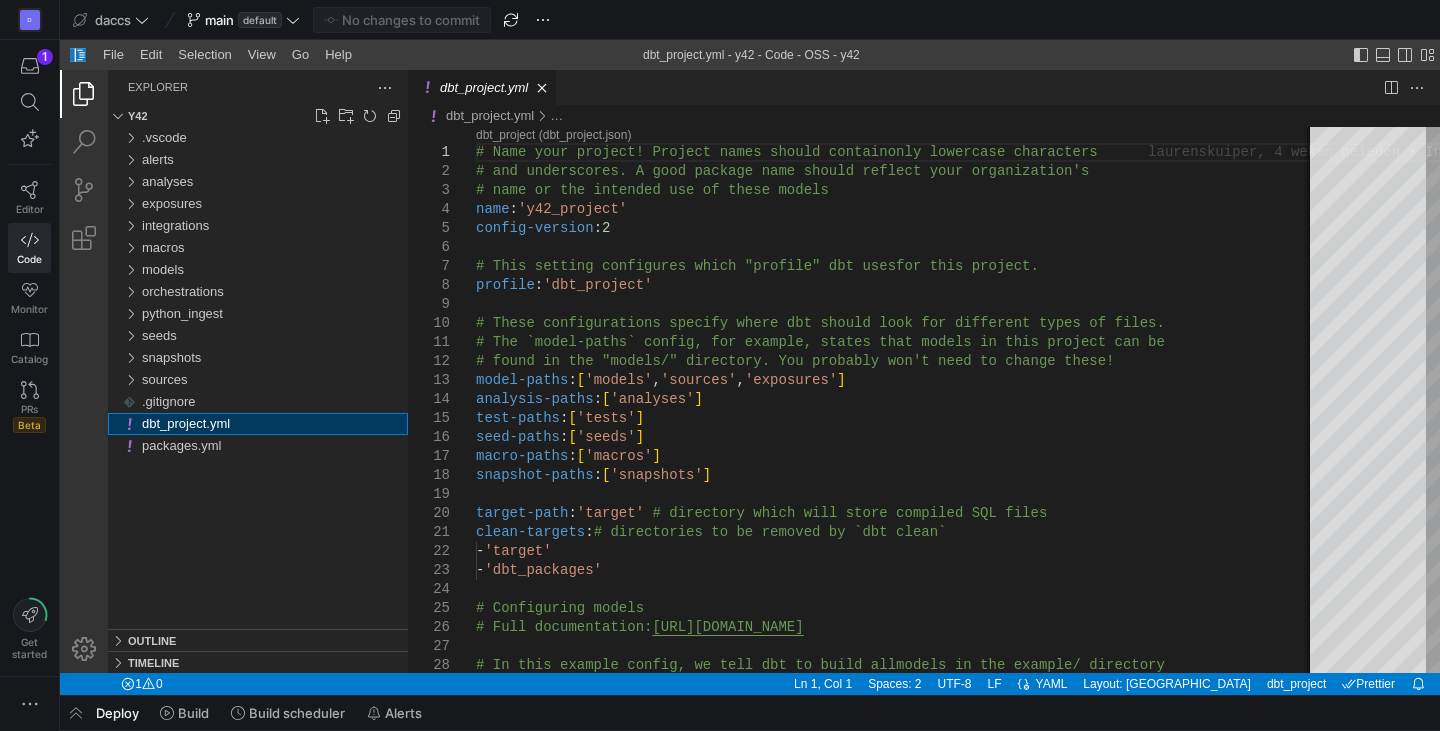 click on ".vscode alerts analyses exposures integrations macros models orchestrations python_ingest seeds snapshots sources .gitignore dbt_project.yml packages.yml" at bounding box center (258, 378) 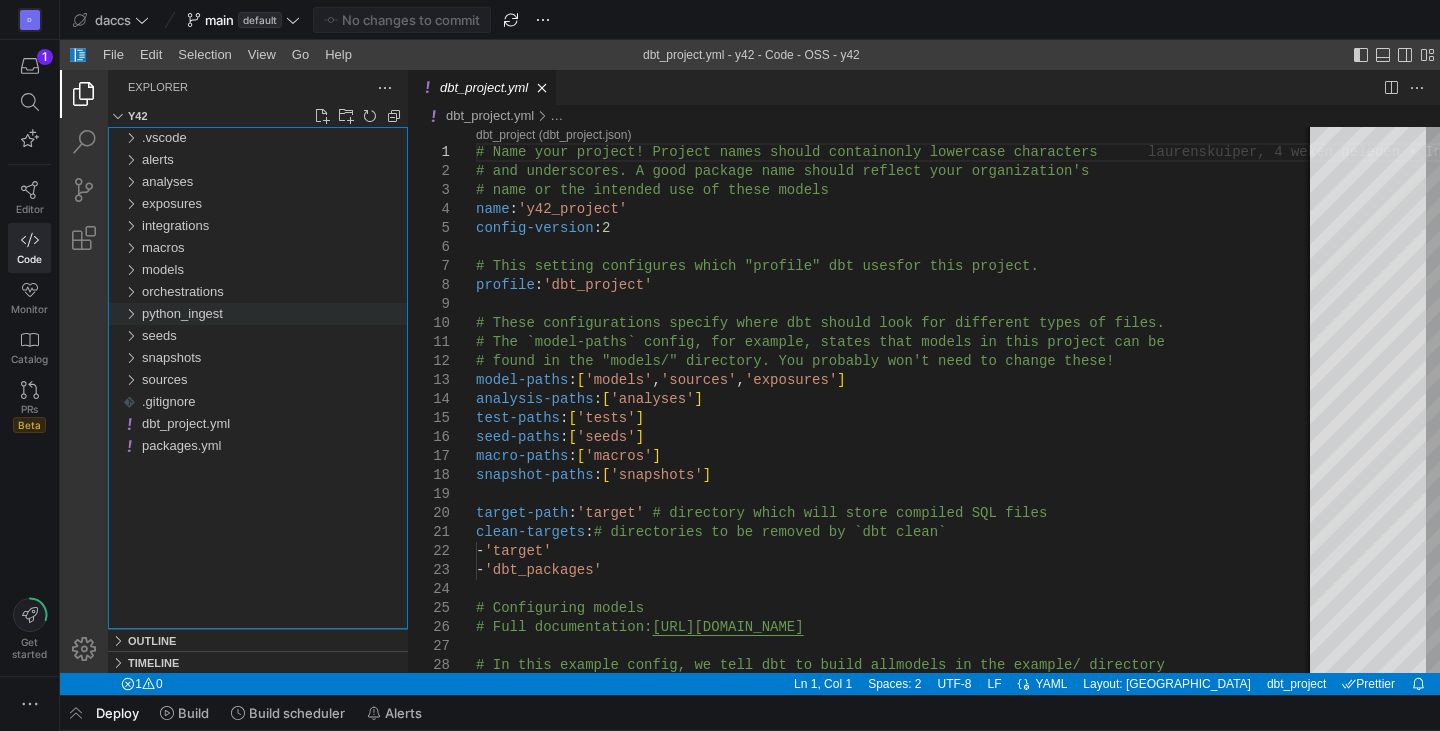 click at bounding box center (130, 314) 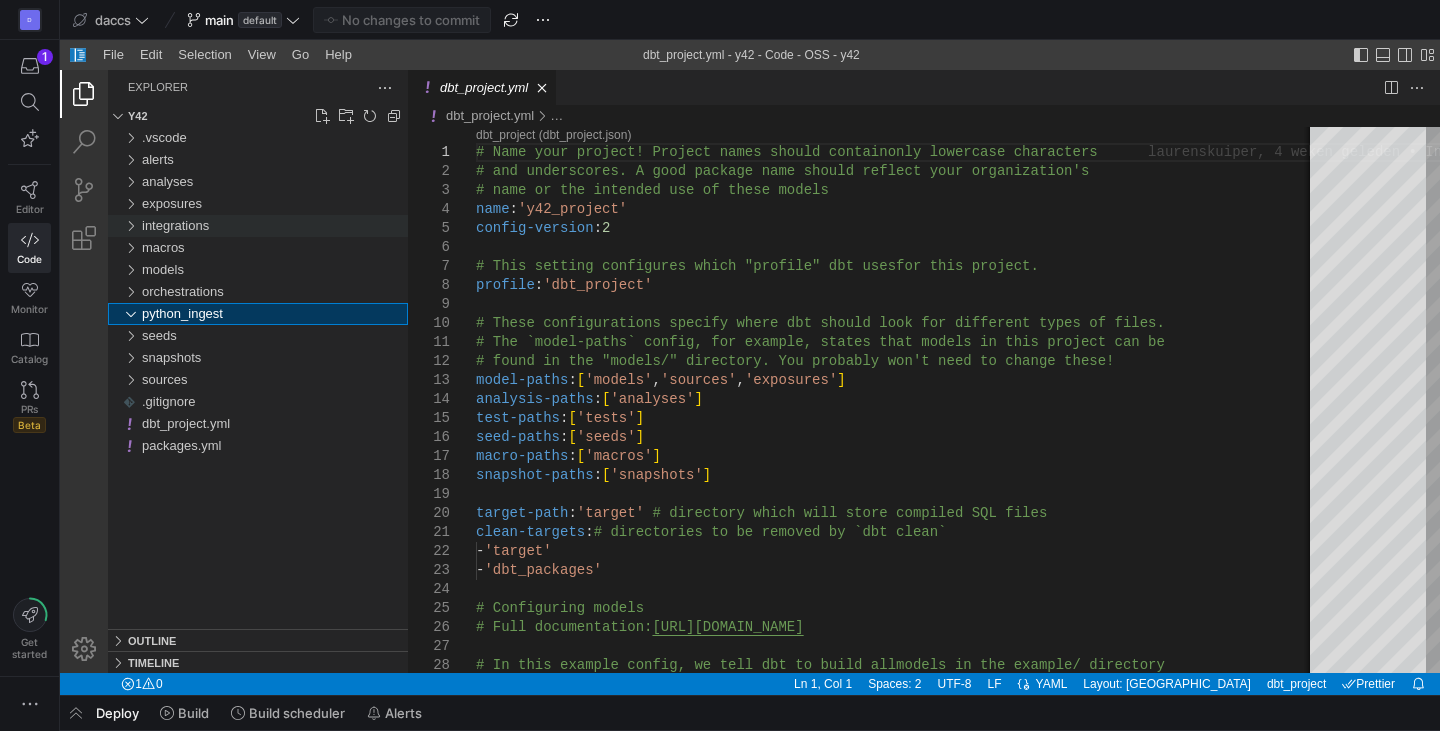 click at bounding box center [130, 226] 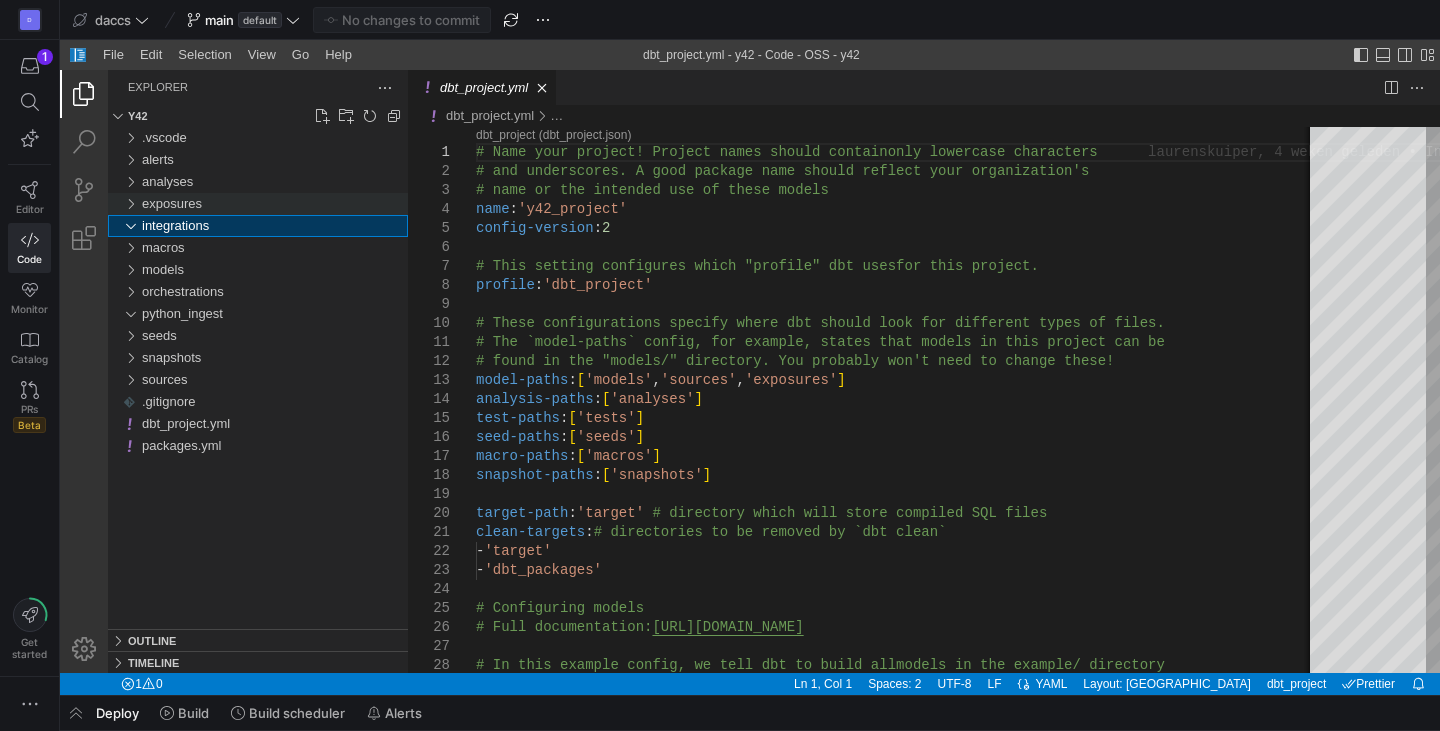click at bounding box center [130, 204] 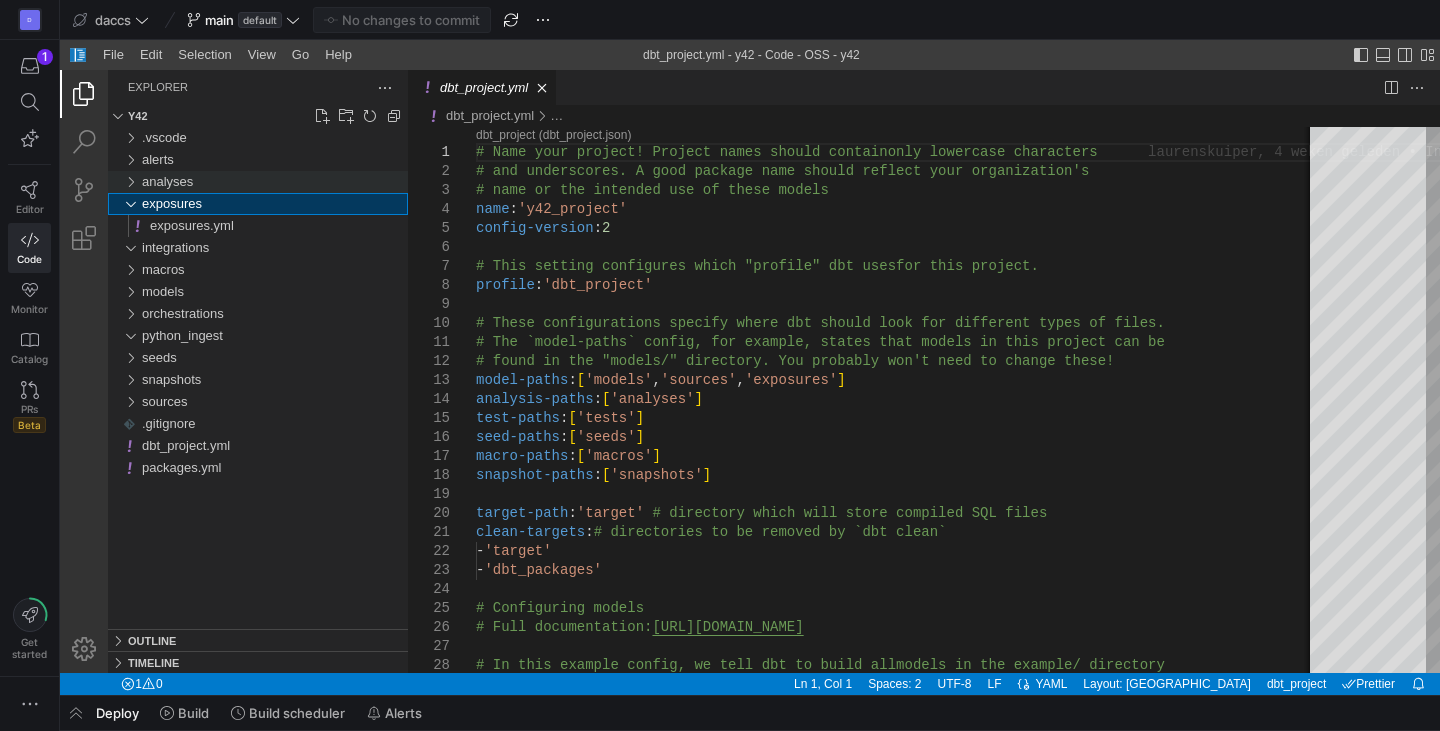 click at bounding box center (130, 182) 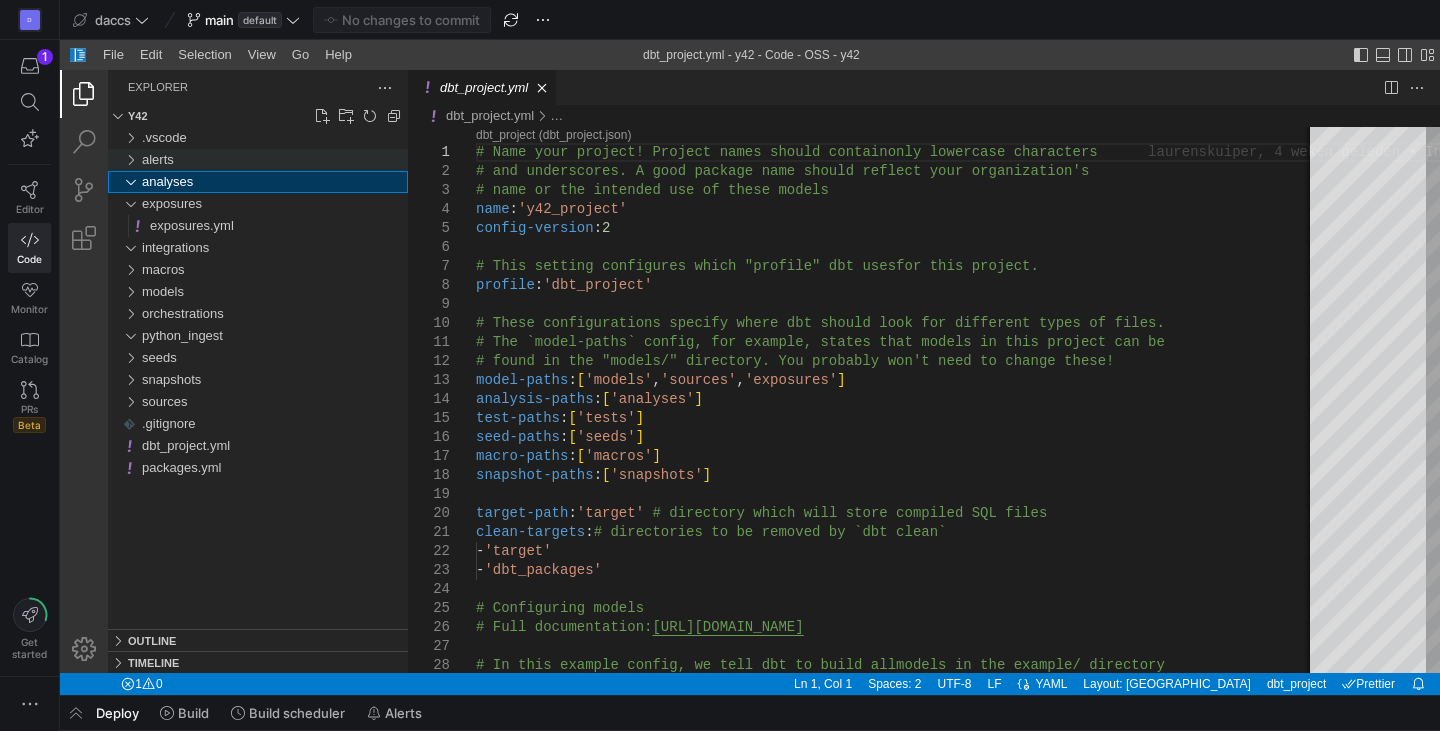 click at bounding box center [130, 160] 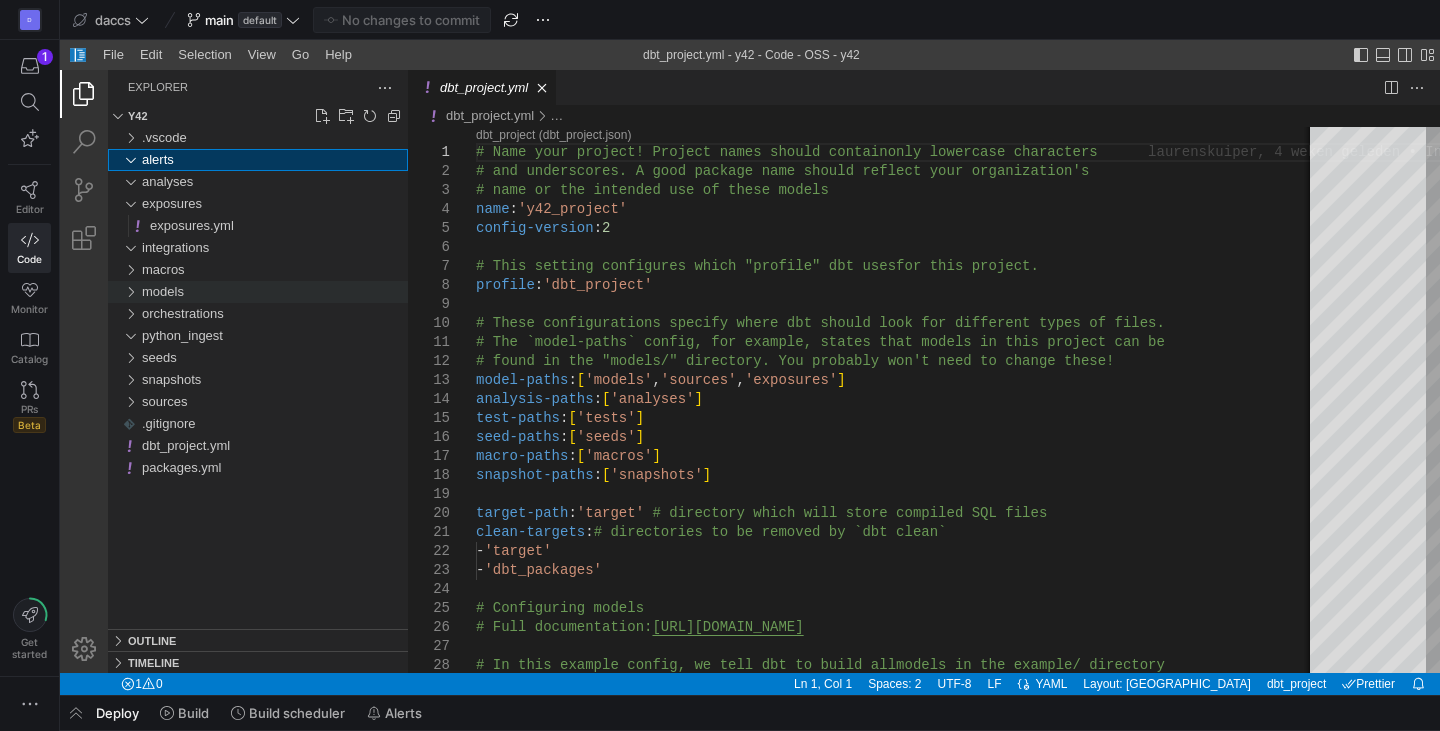 click at bounding box center (130, 292) 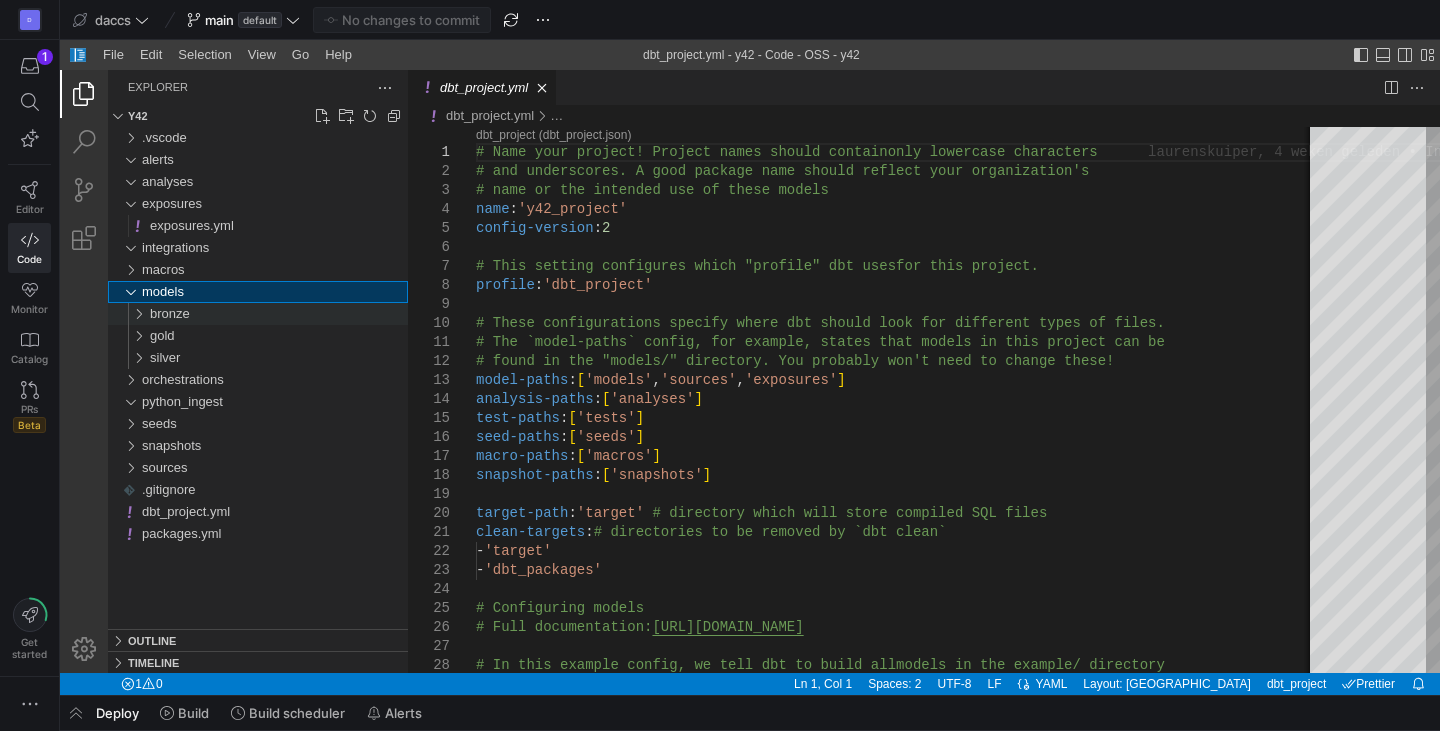 click at bounding box center [134, 314] 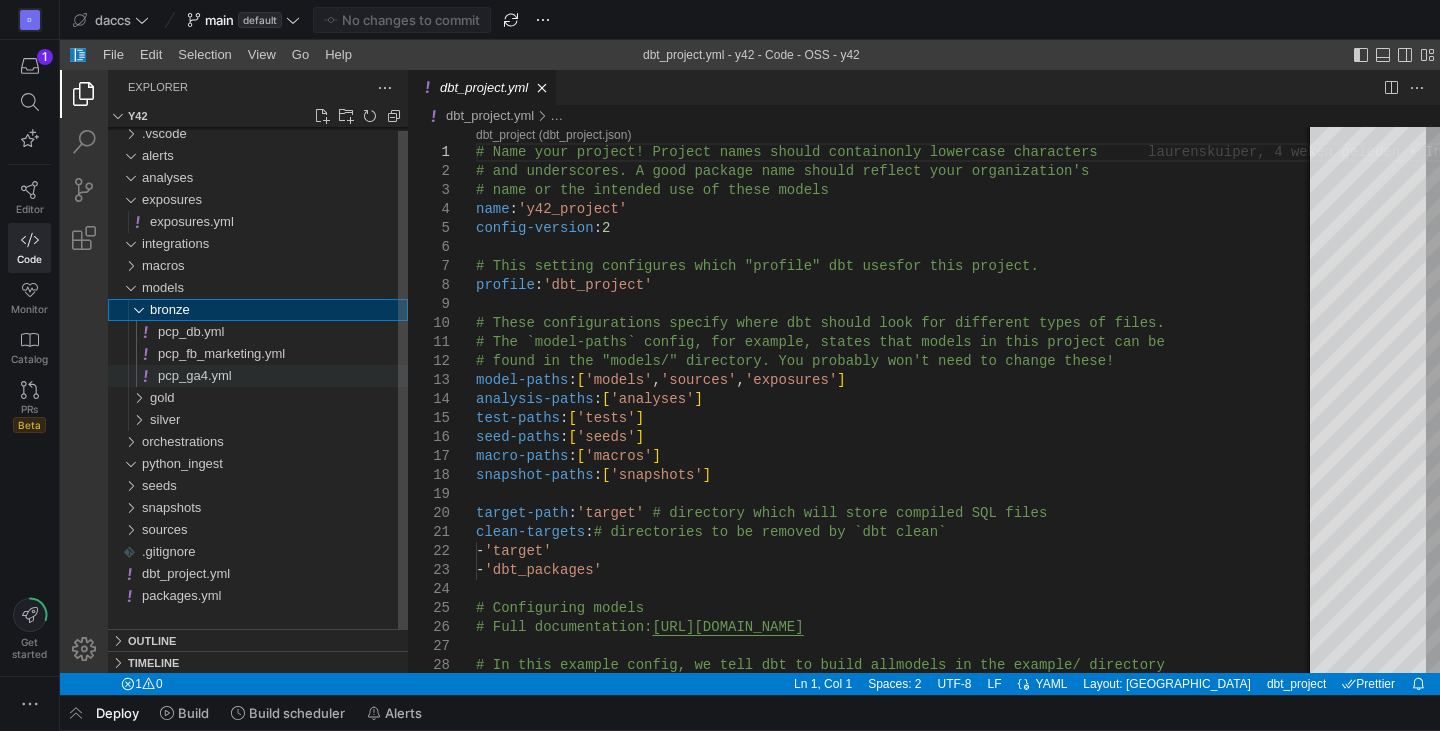 click on "pcp_ga4.yml" at bounding box center [283, 376] 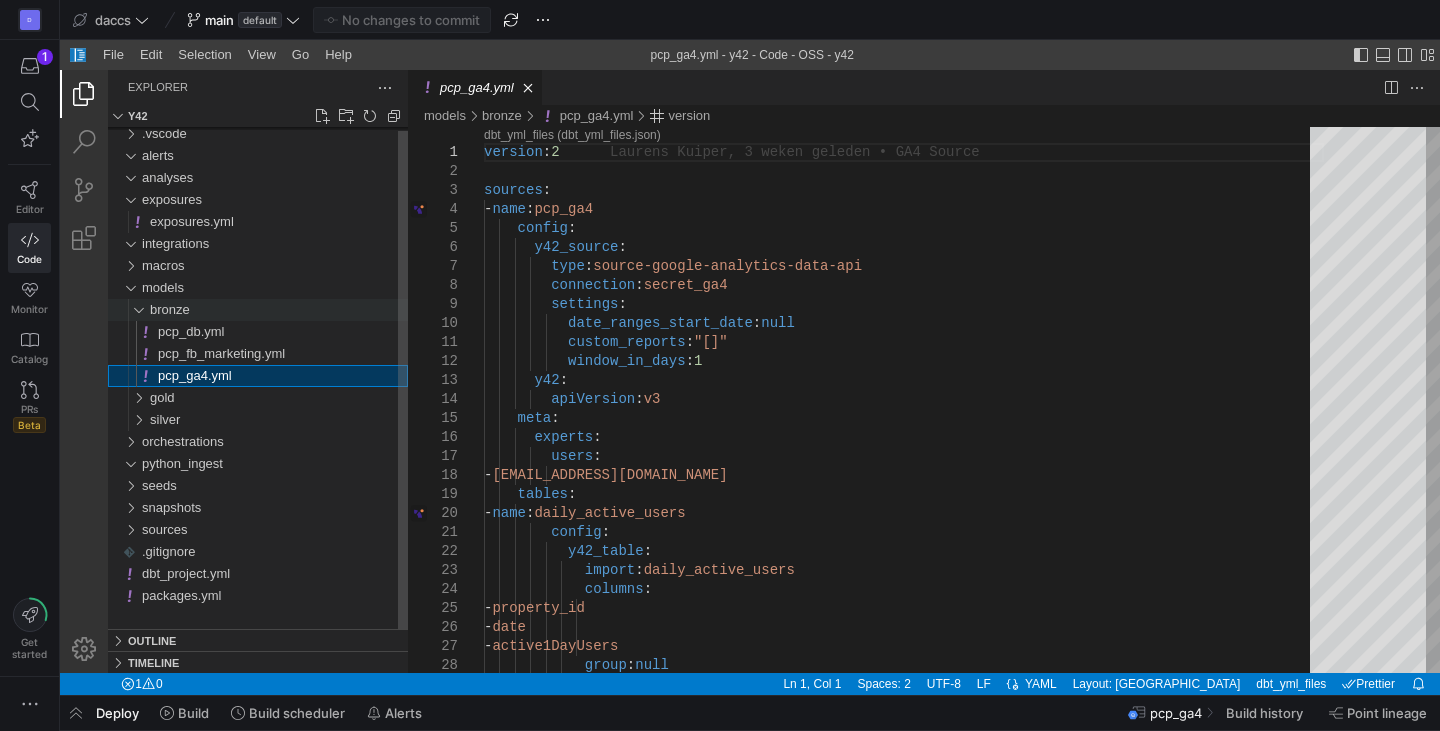 click at bounding box center [134, 310] 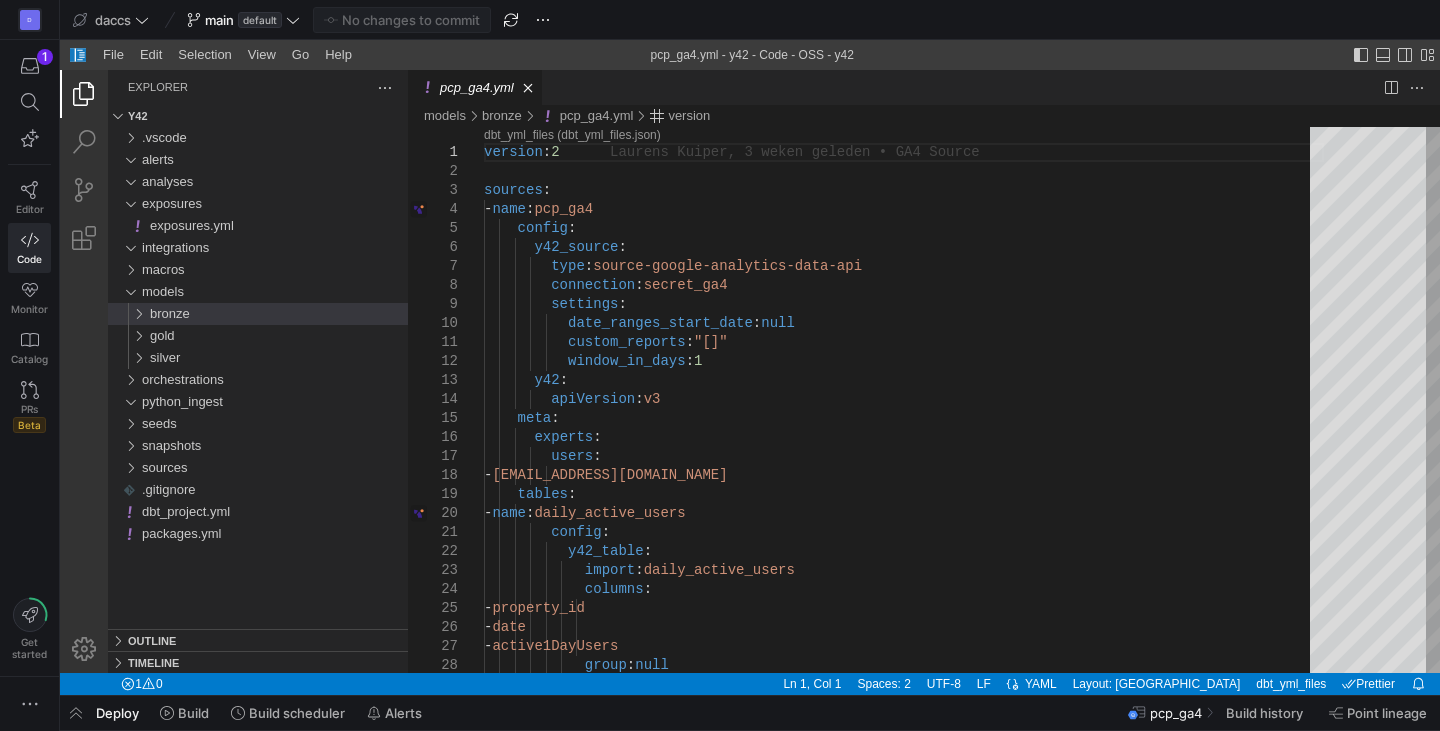 click on "D   1   Editor   Code   Monitor   Catalog   PRs   Beta
Get   started" 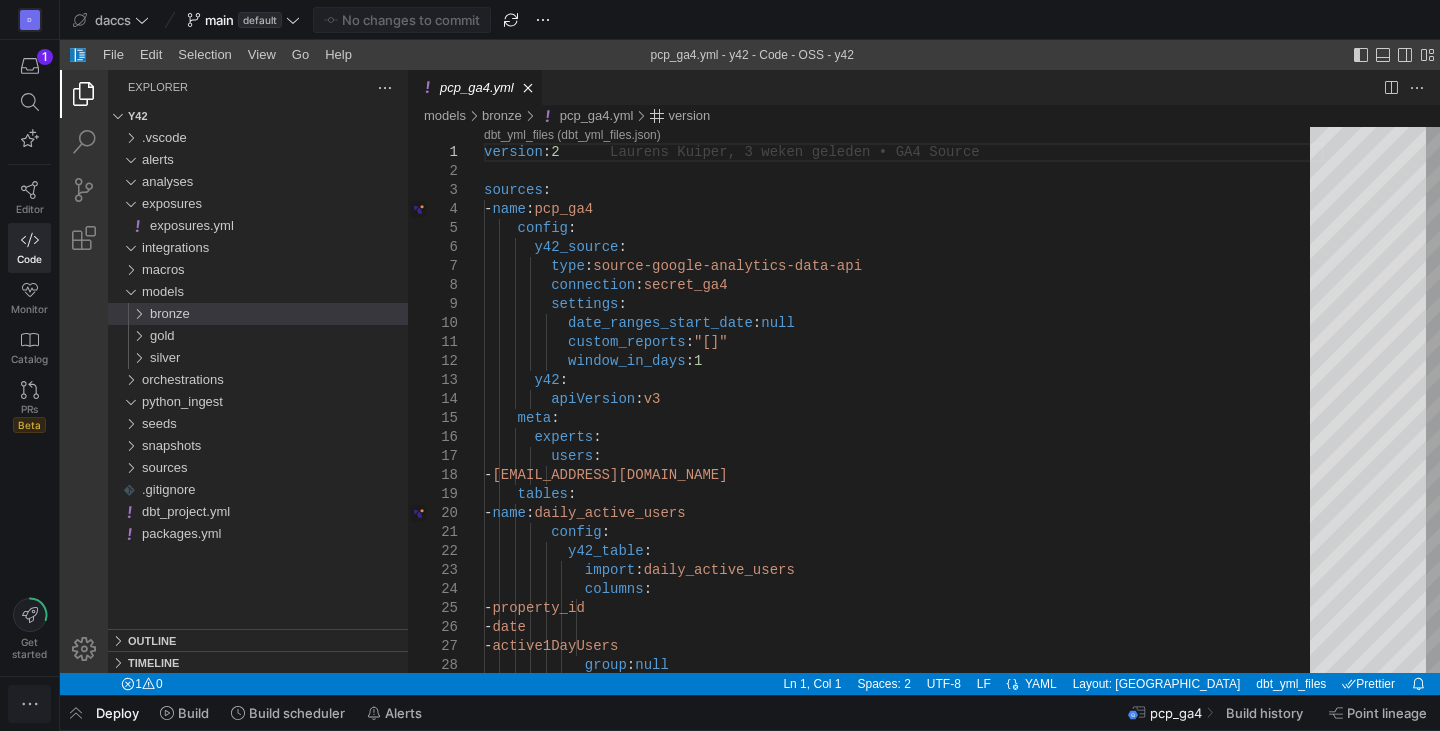 click at bounding box center (29, 704) 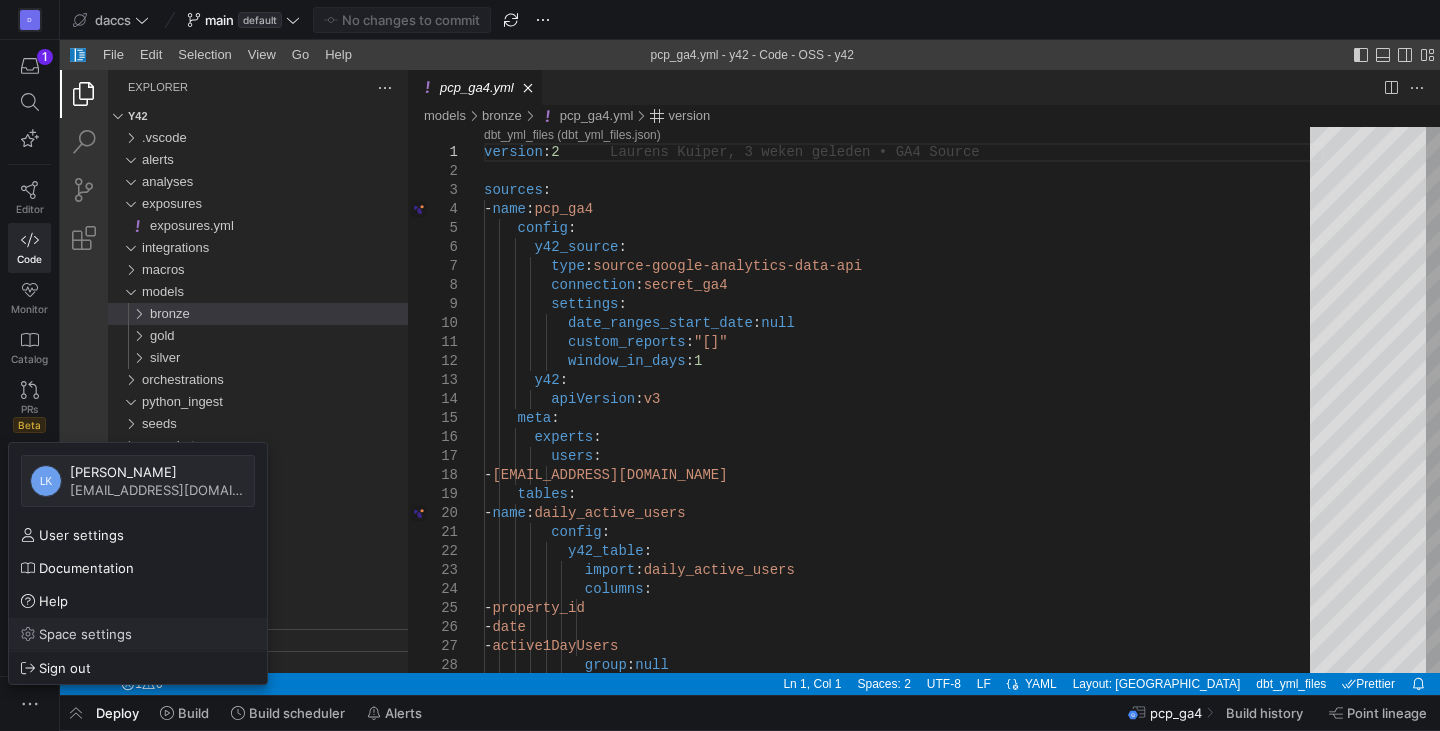 click on "Space settings" at bounding box center (138, 634) 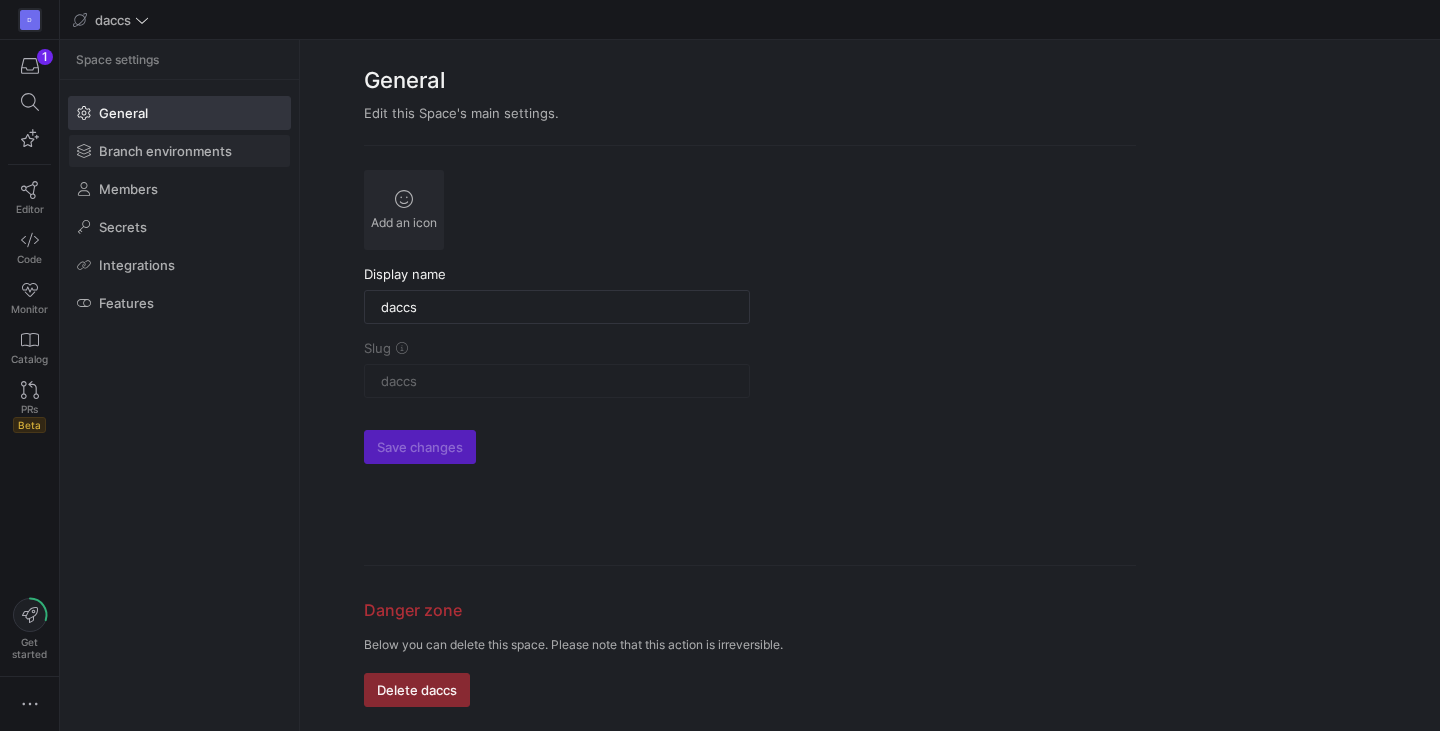 click on "Branch environments" 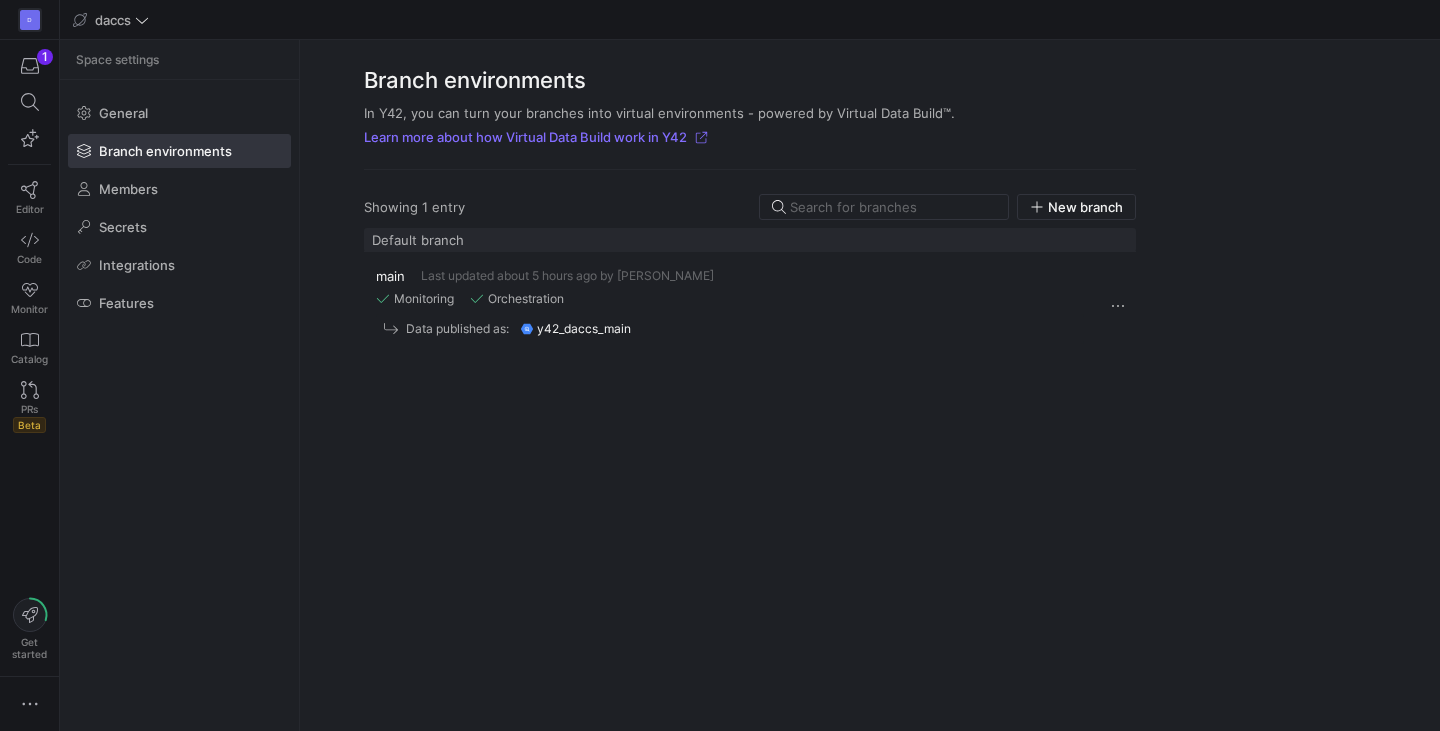 click on "main  Last updated about 5 hours ago by Laurens Kuiper  Monitoring Orchestration Data published as:
y42_daccs_main" 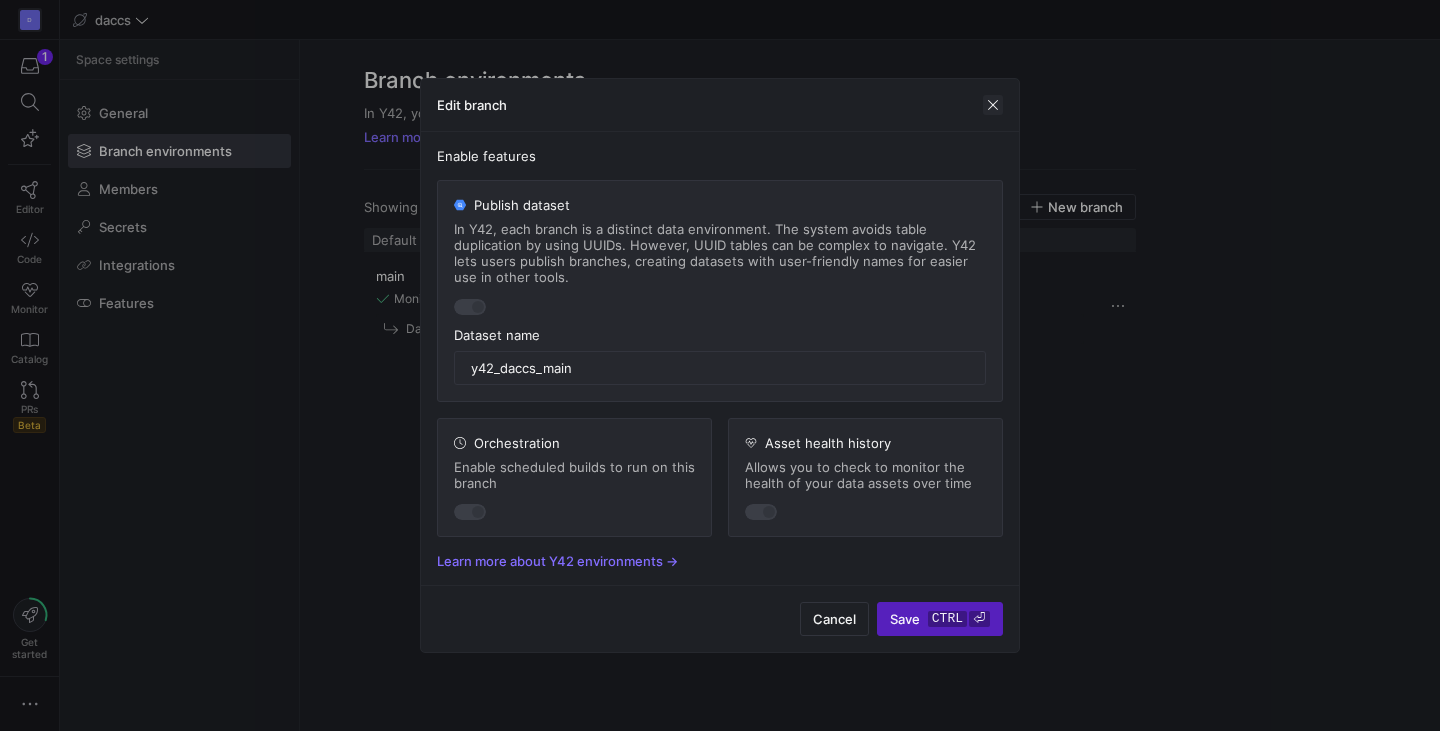 click at bounding box center (993, 105) 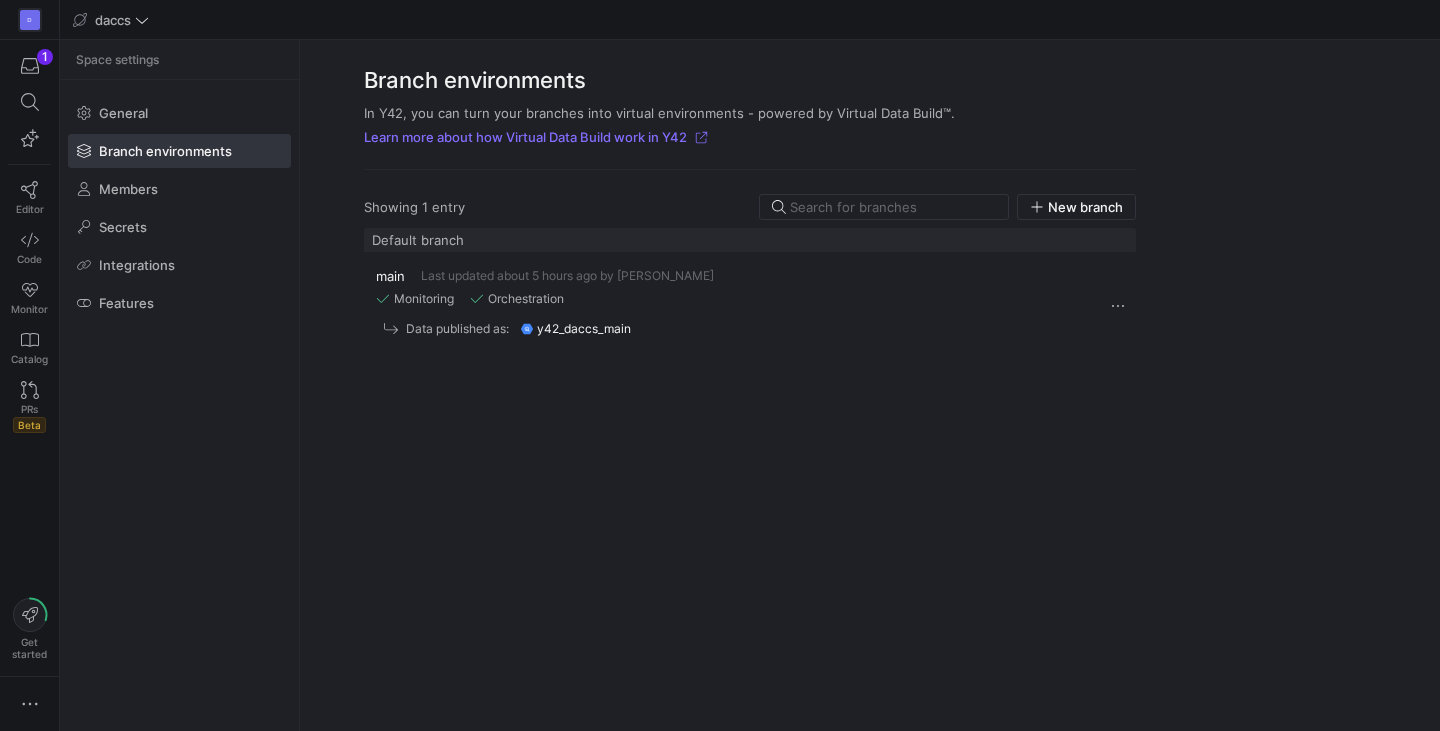 click on "main  Last updated about 5 hours ago by Laurens Kuiper  Monitoring Orchestration Data published as:
y42_daccs_main" 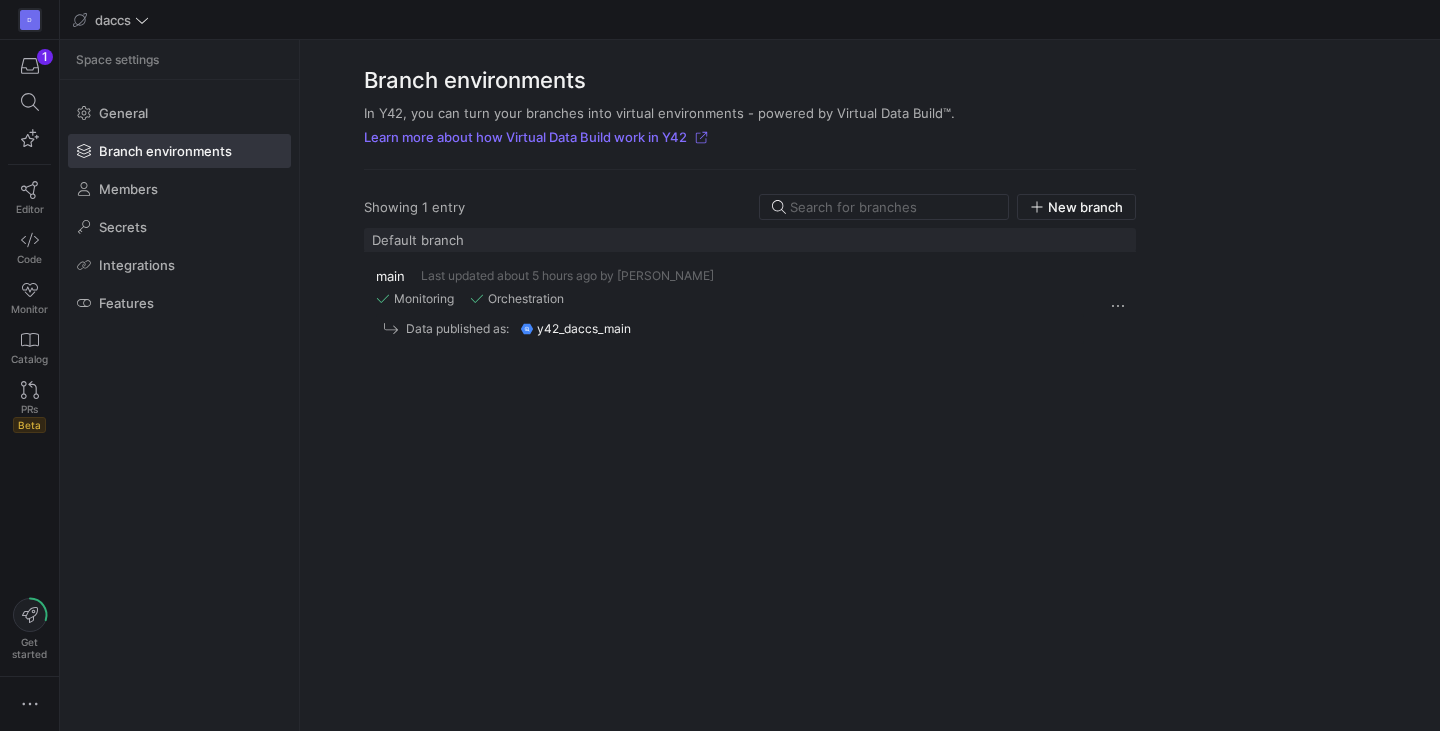 click on "y42_daccs_main" 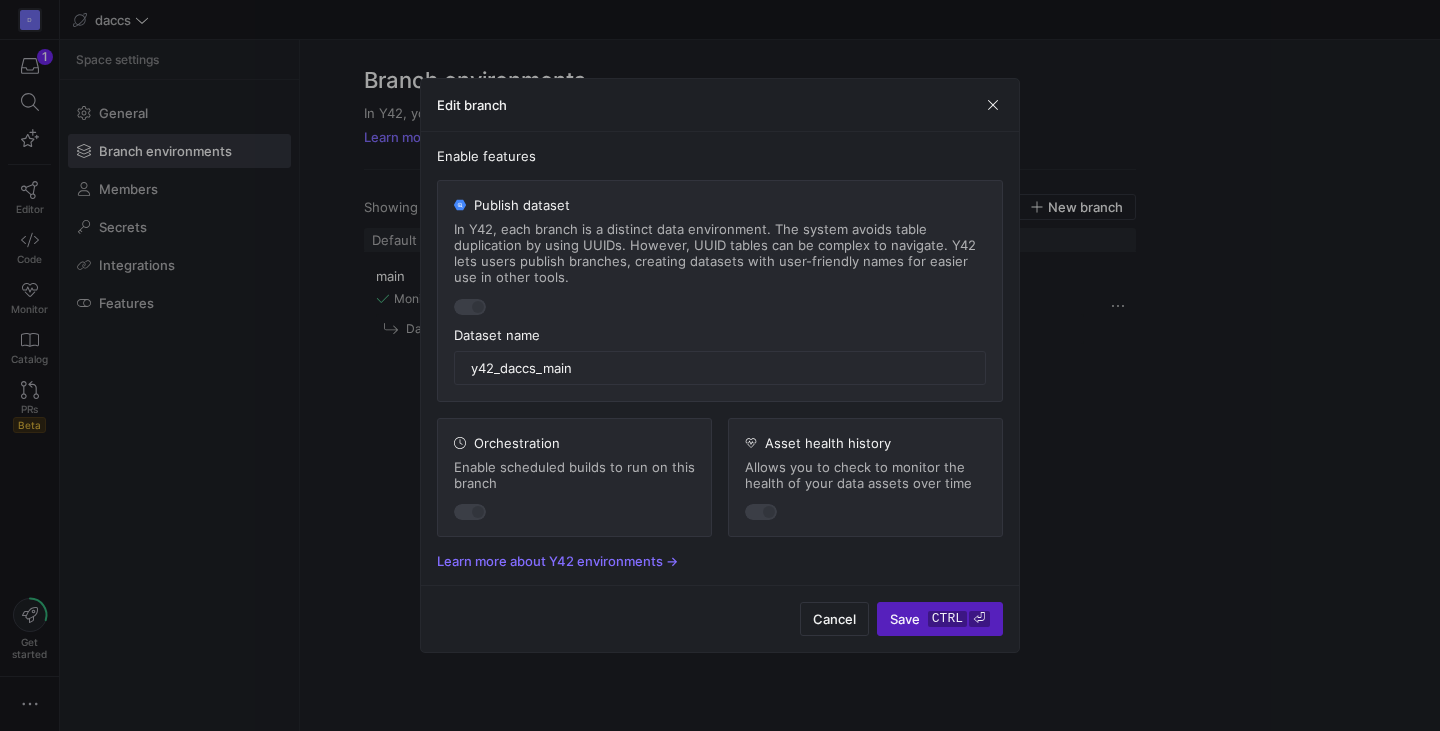 click at bounding box center (720, 365) 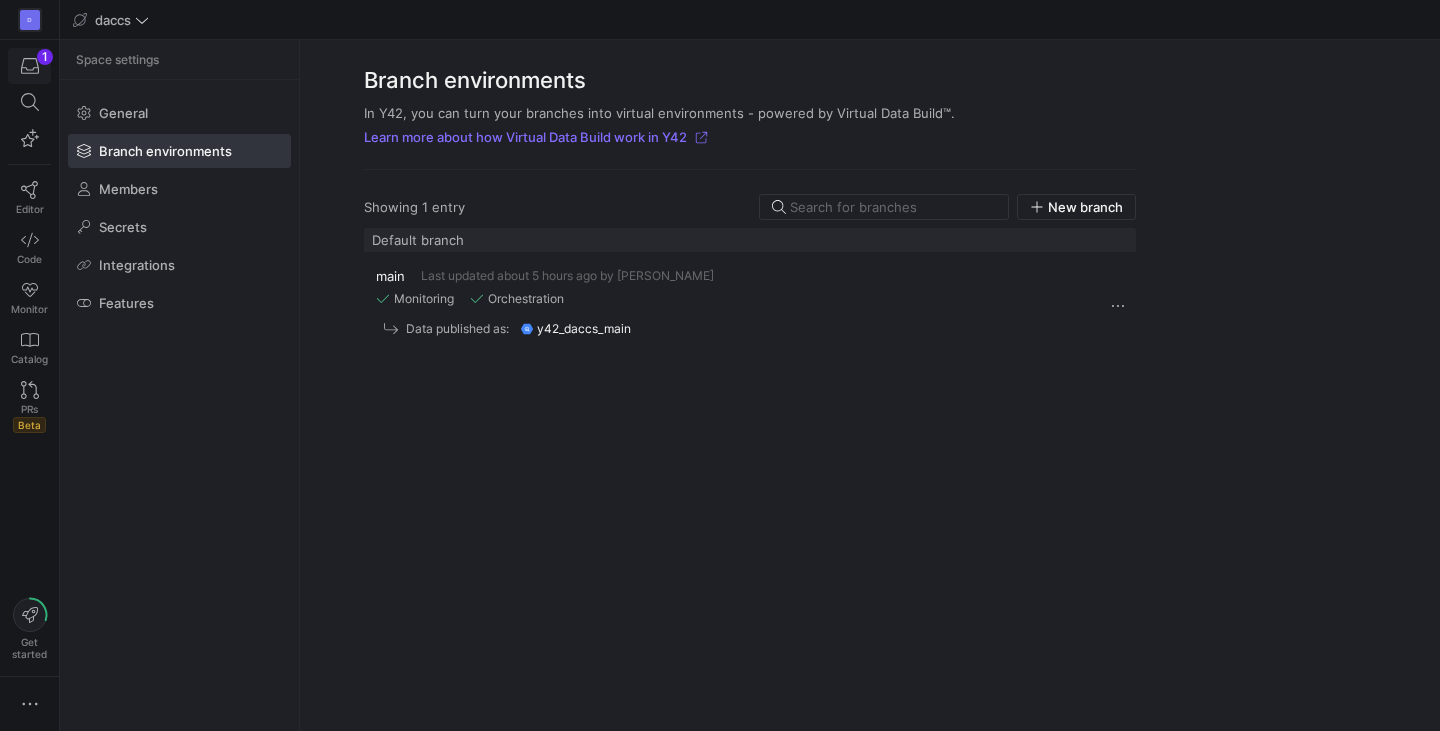 click at bounding box center (29, 66) 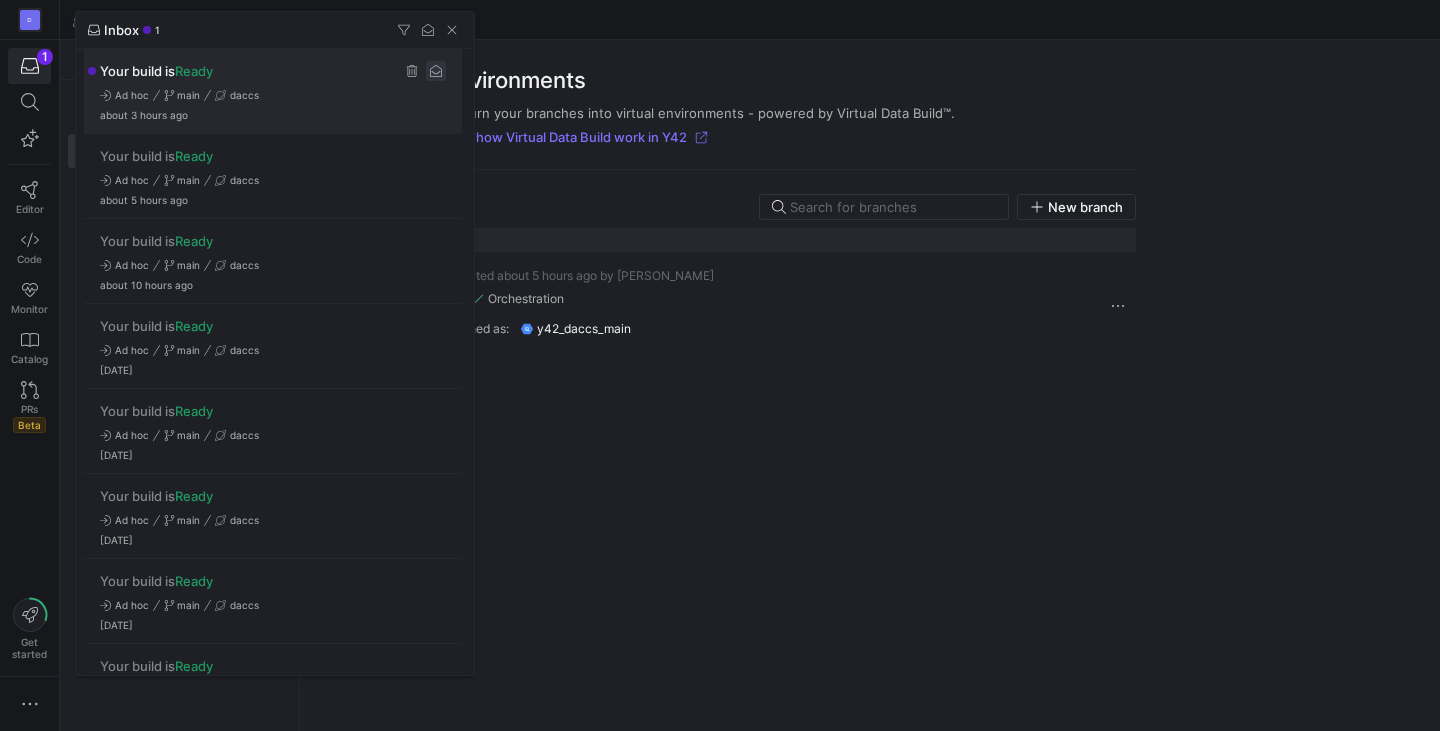 click at bounding box center [436, 71] 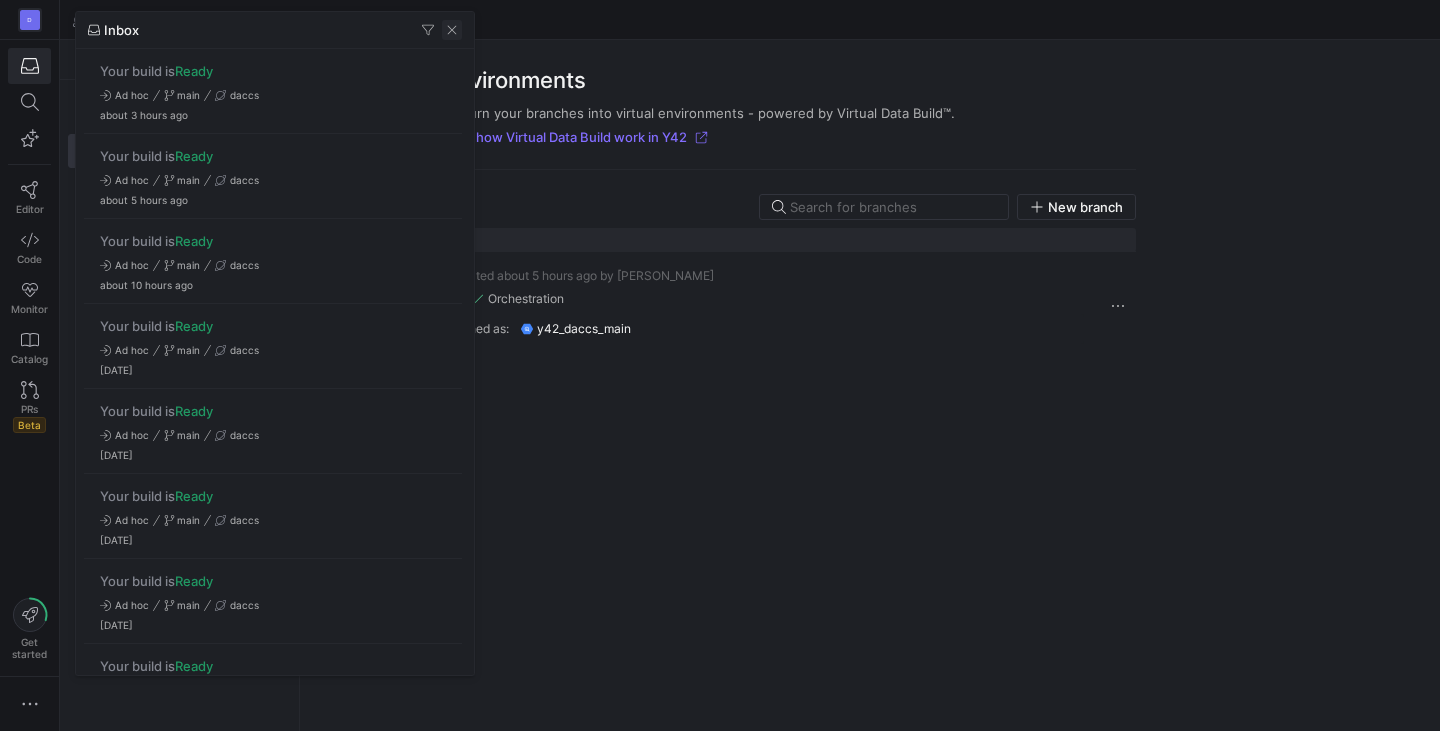 click at bounding box center (452, 30) 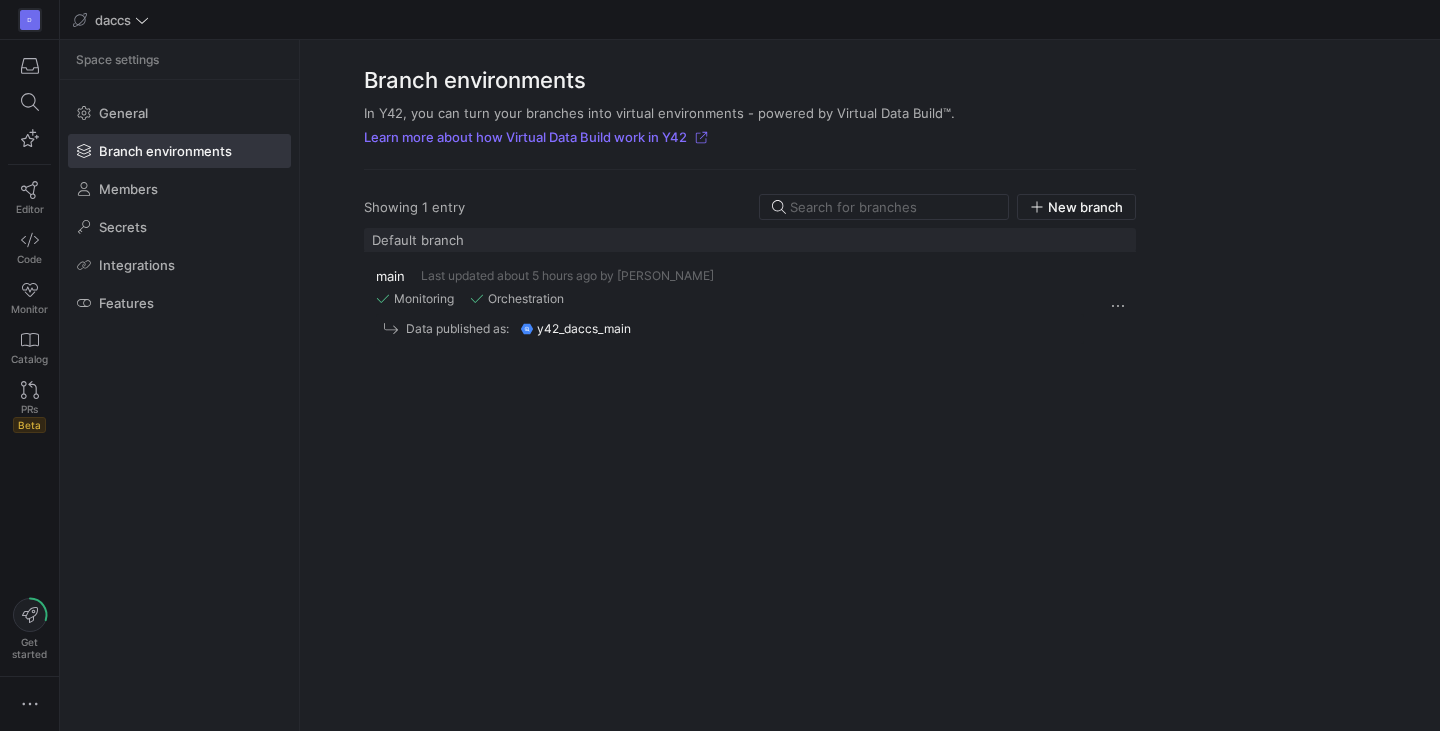 click on "main  Last updated about 5 hours ago by Laurens Kuiper  Monitoring Orchestration Data published as:
y42_daccs_main" 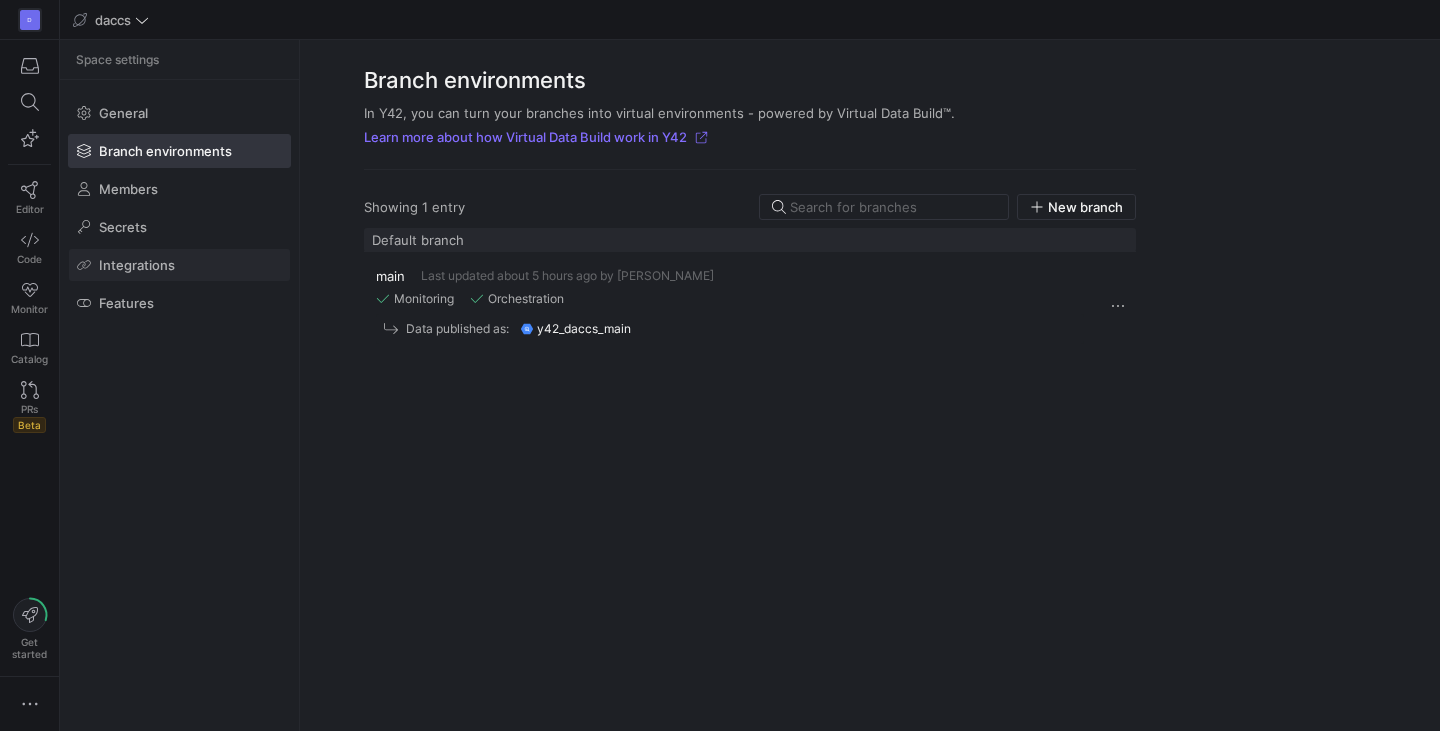 click 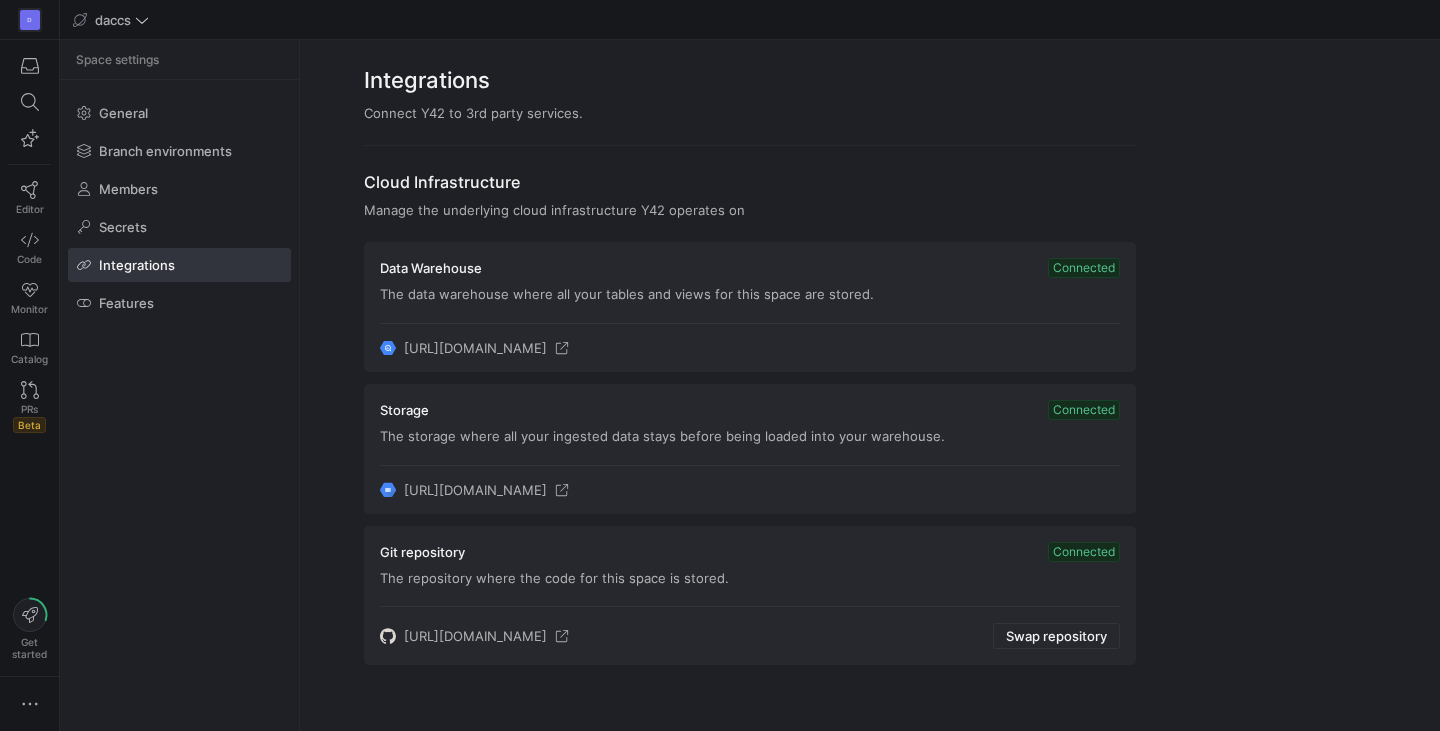 click on "Space settings General Branch environments Members Secrets Integrations Features" 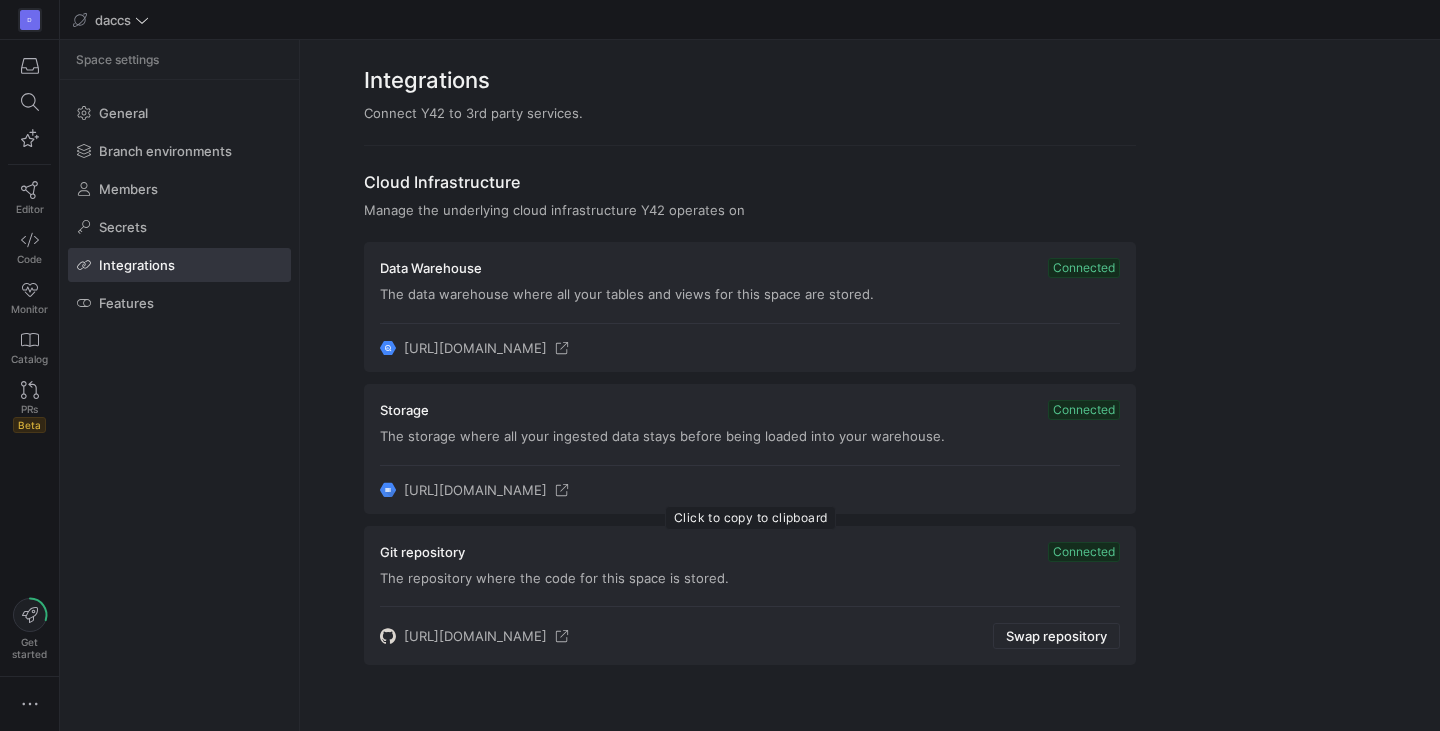click on "https://console.cloud.google.com/storage/browser/y42-2547bcece3a84ed39e335ea168640d51-daccs-9b3ad397;tab=objects?&project=pcp-mclc" 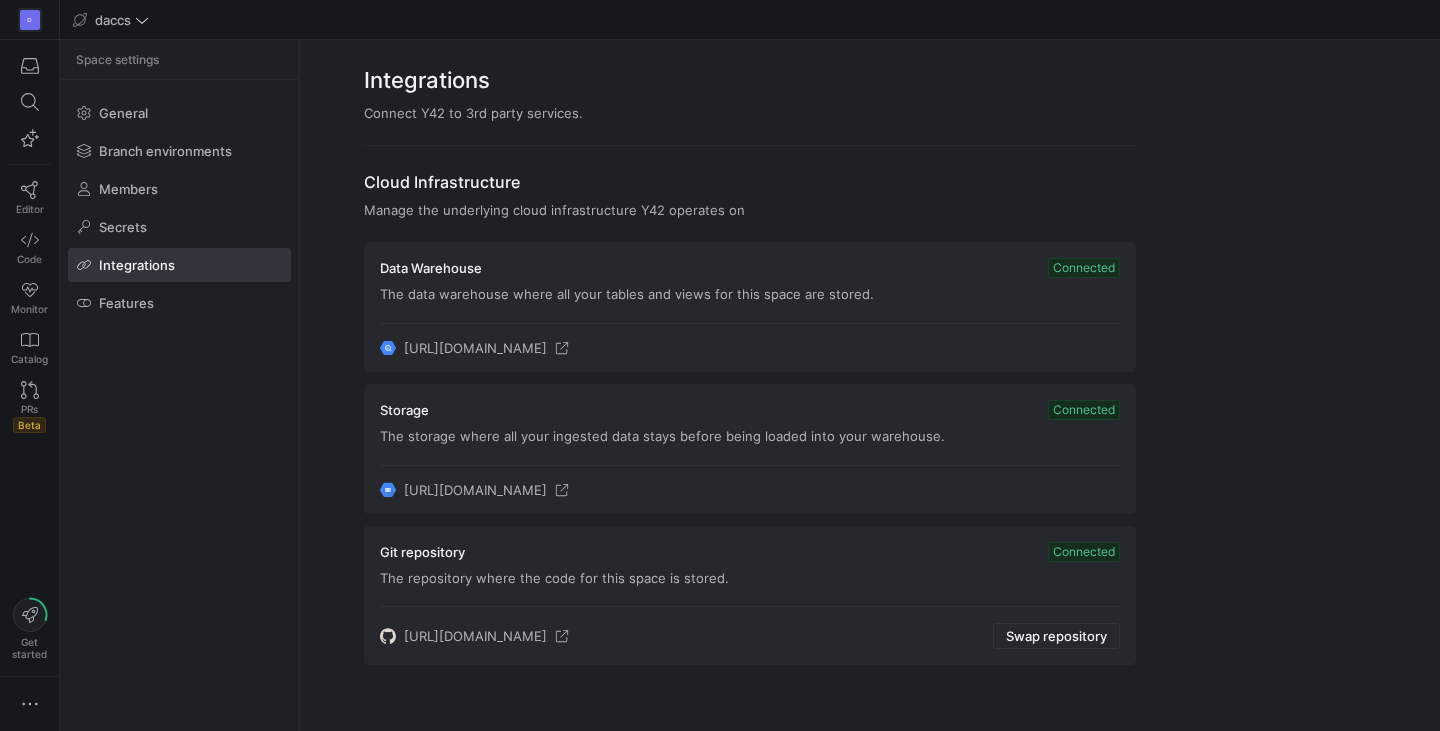 click on "Space settings General Branch environments Members Secrets Integrations Features" 